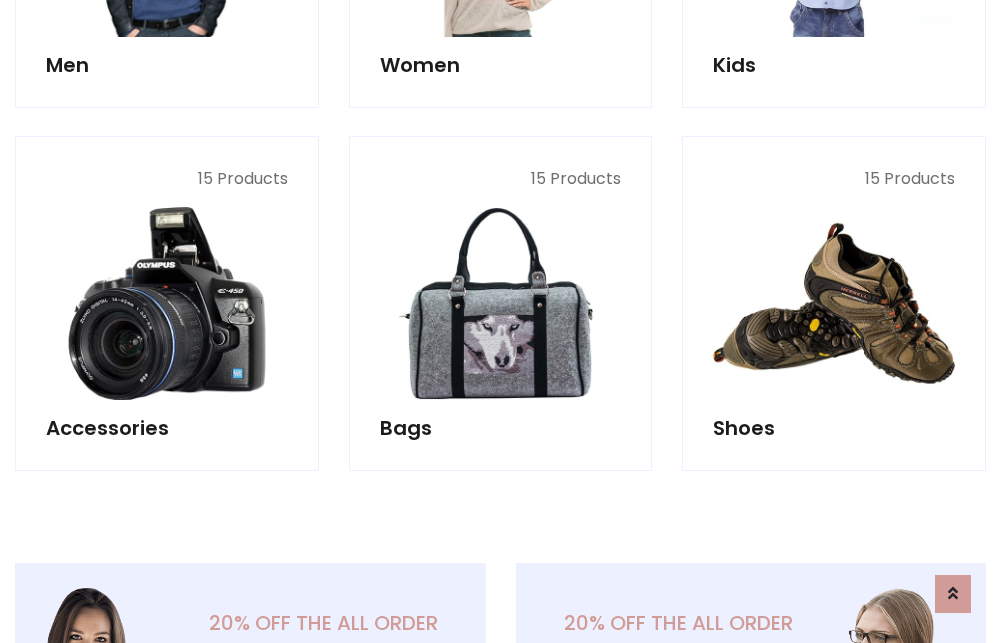 scroll, scrollTop: 853, scrollLeft: 0, axis: vertical 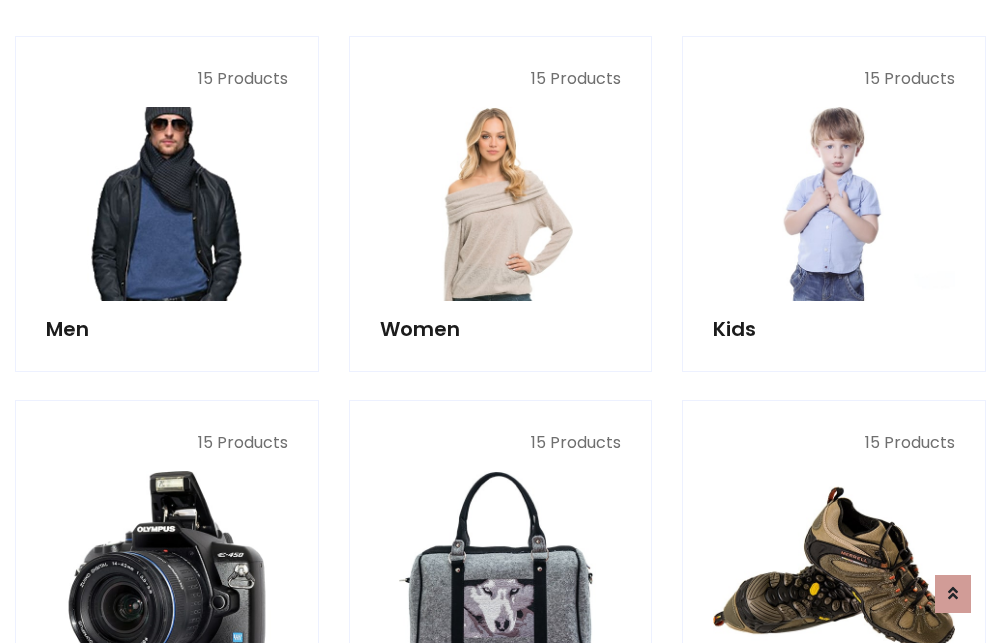 click at bounding box center (167, 204) 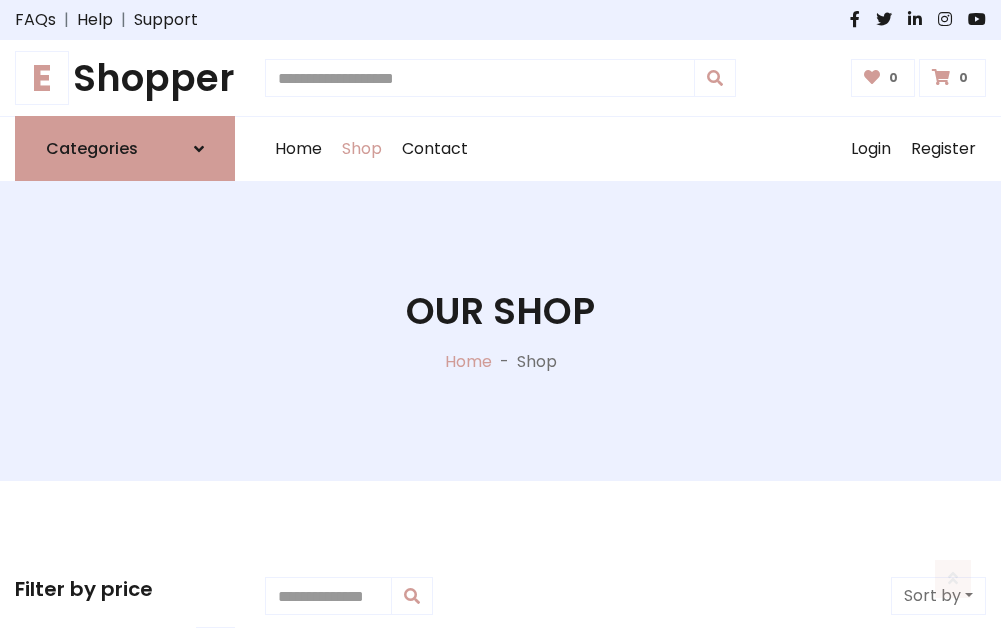 scroll, scrollTop: 807, scrollLeft: 0, axis: vertical 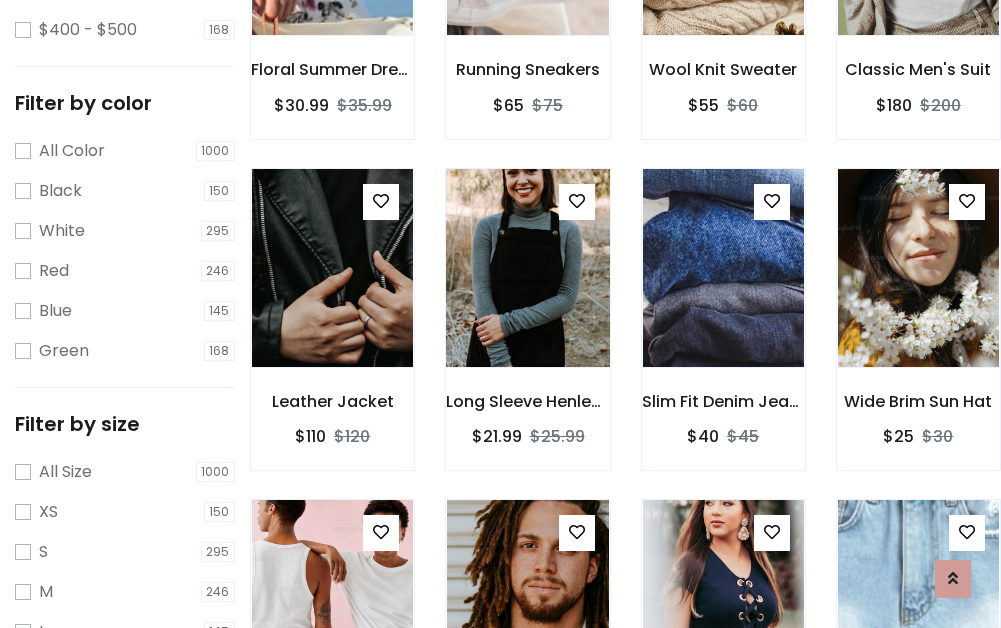click at bounding box center (527, 268) 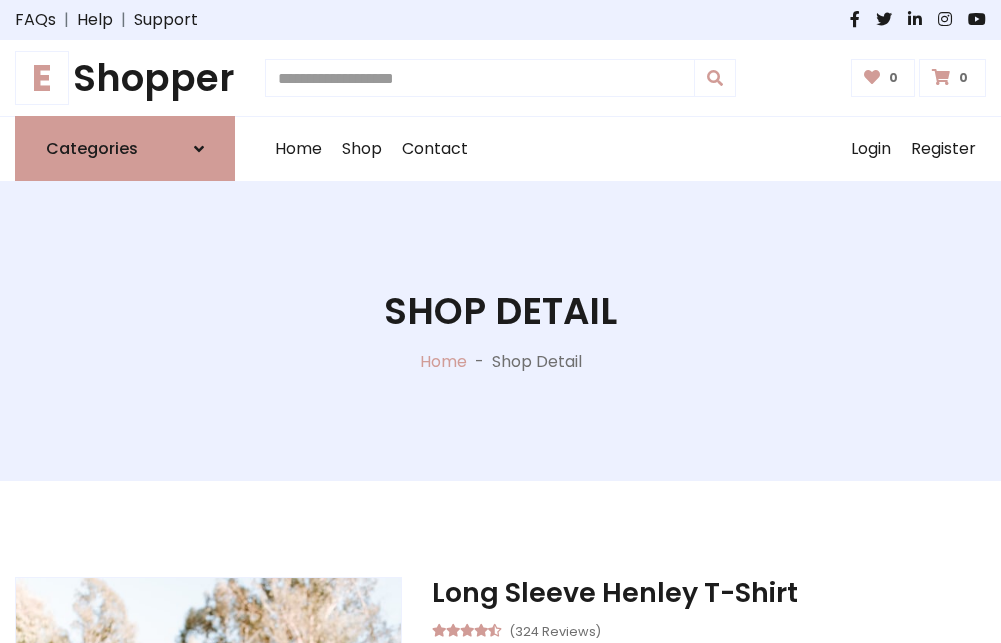 scroll, scrollTop: 143, scrollLeft: 0, axis: vertical 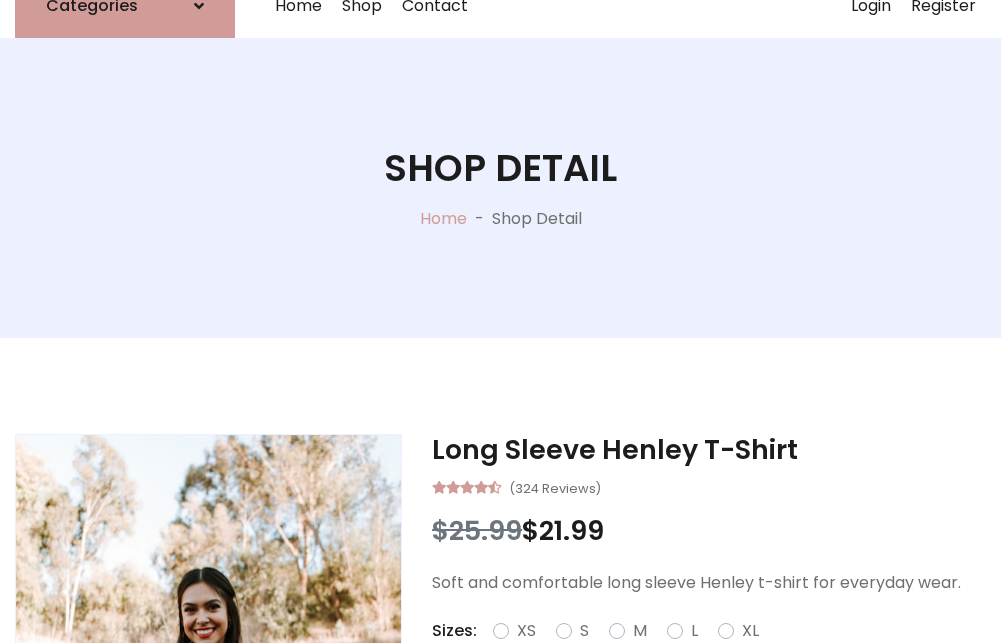 click on "M" at bounding box center (640, 631) 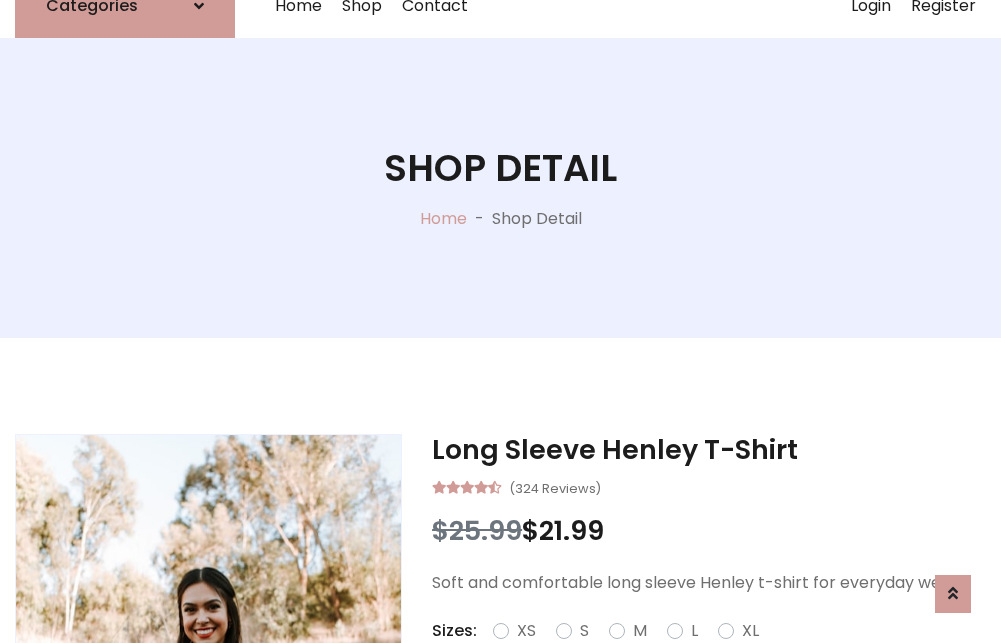 click on "Red" at bounding box center [722, 655] 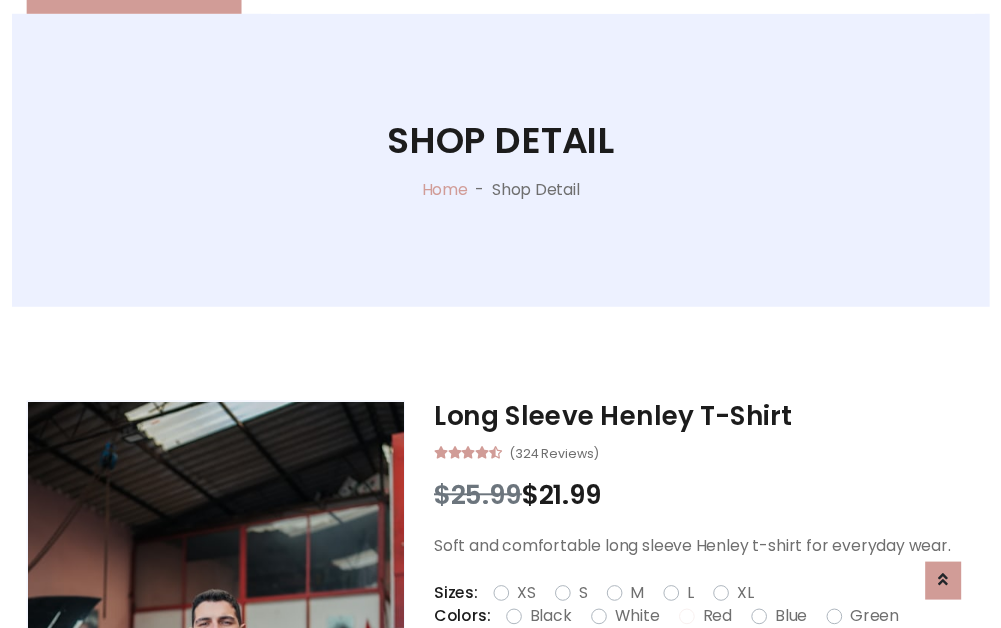 scroll, scrollTop: 237, scrollLeft: 0, axis: vertical 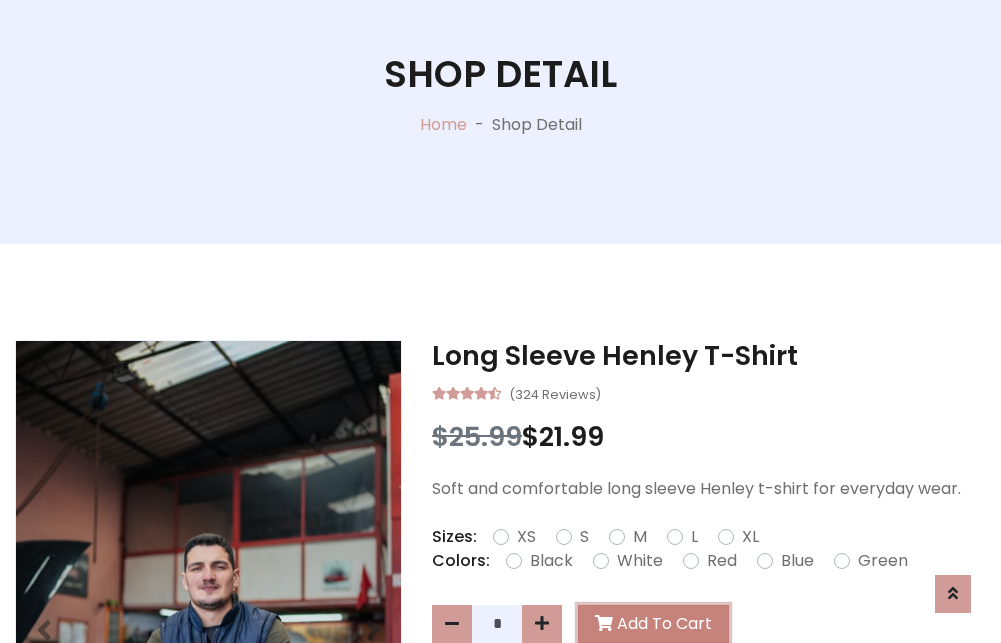 click on "Add To Cart" at bounding box center (653, 624) 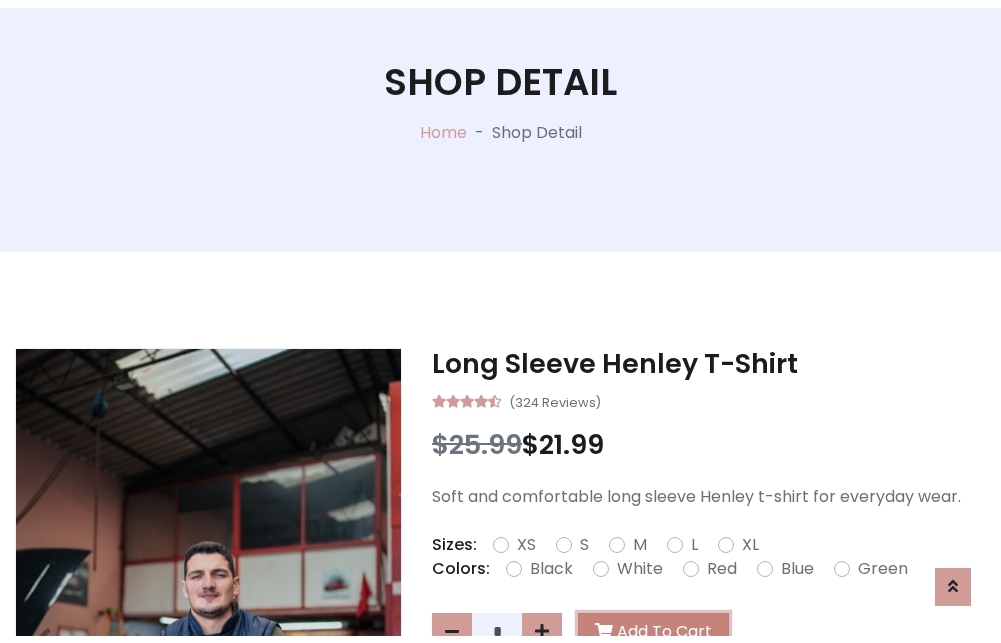 scroll, scrollTop: 0, scrollLeft: 0, axis: both 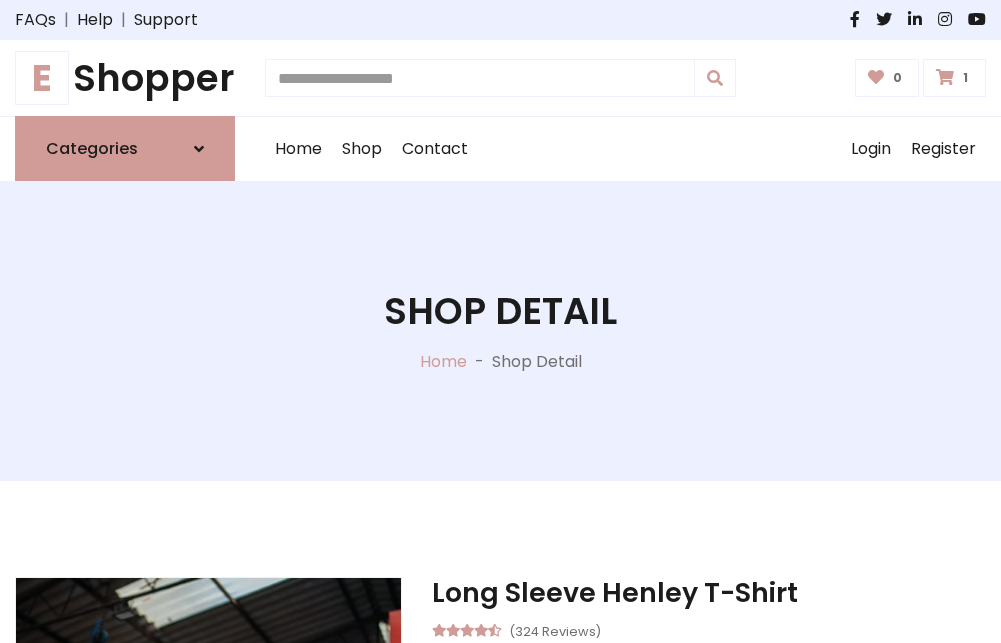 click at bounding box center [945, 77] 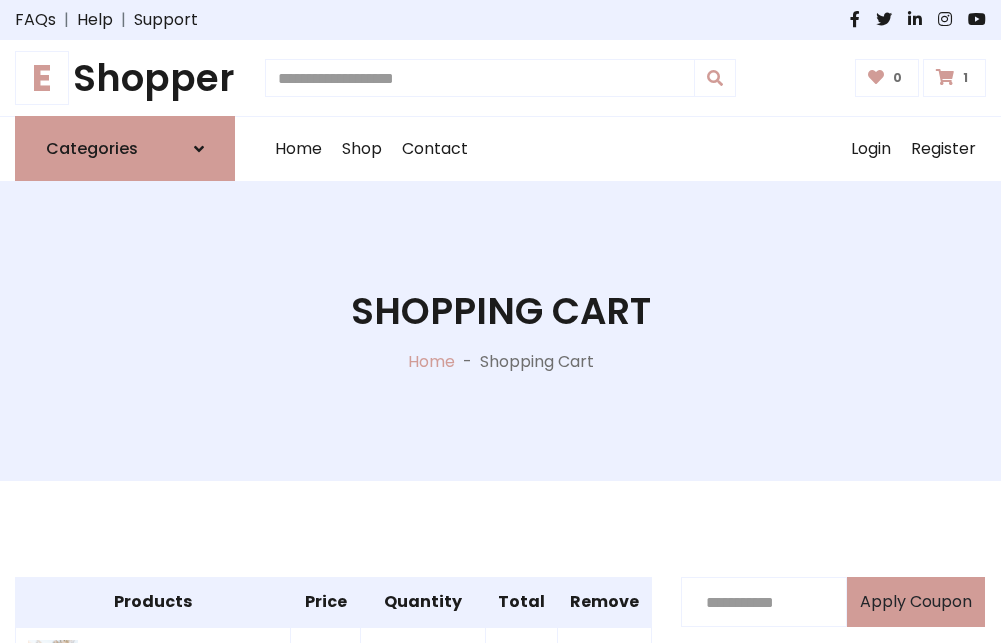 scroll, scrollTop: 474, scrollLeft: 0, axis: vertical 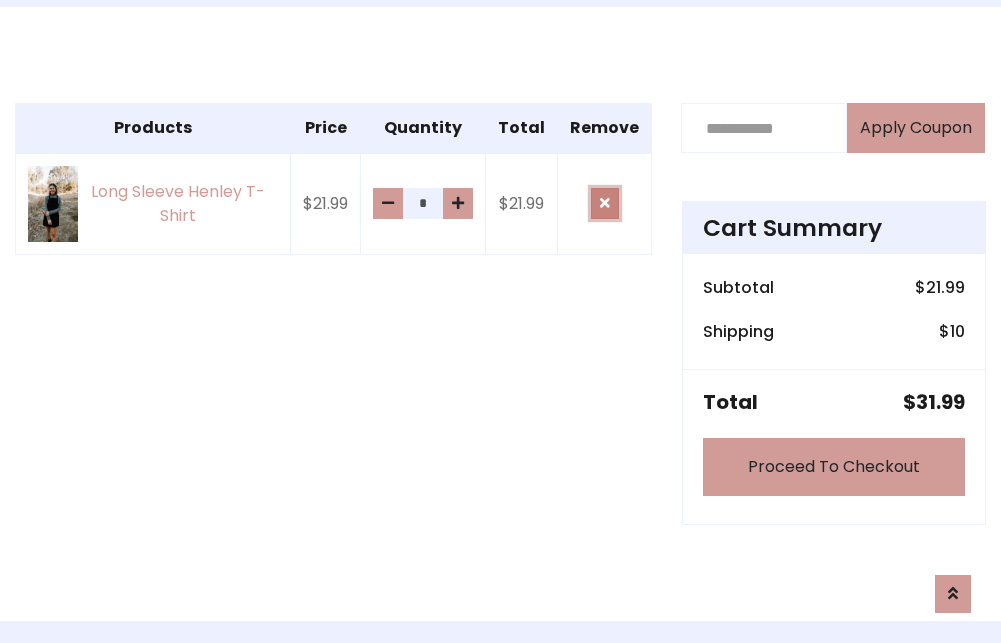 click at bounding box center (605, 203) 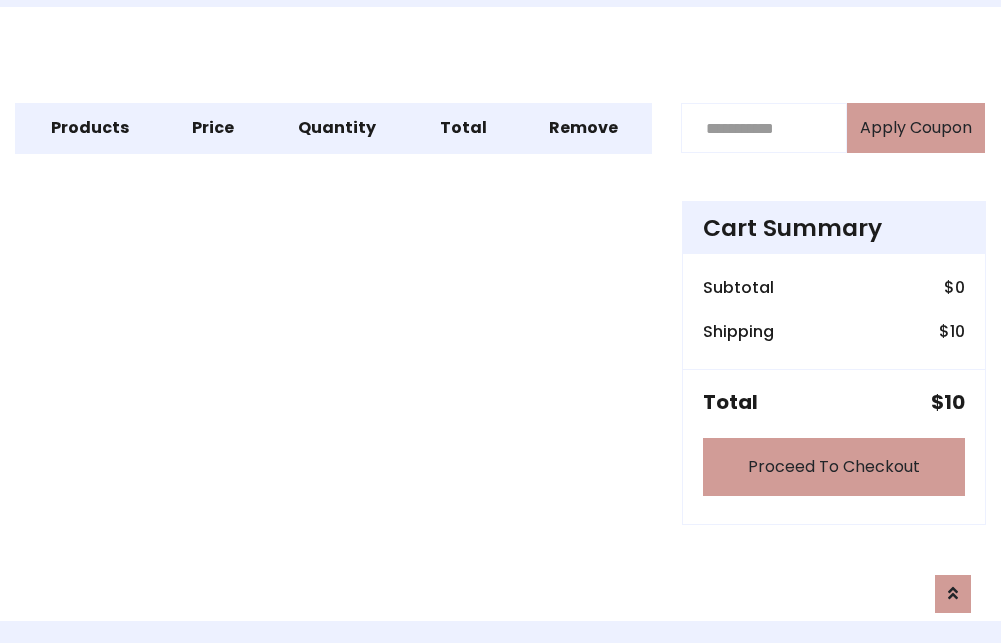 scroll, scrollTop: 247, scrollLeft: 0, axis: vertical 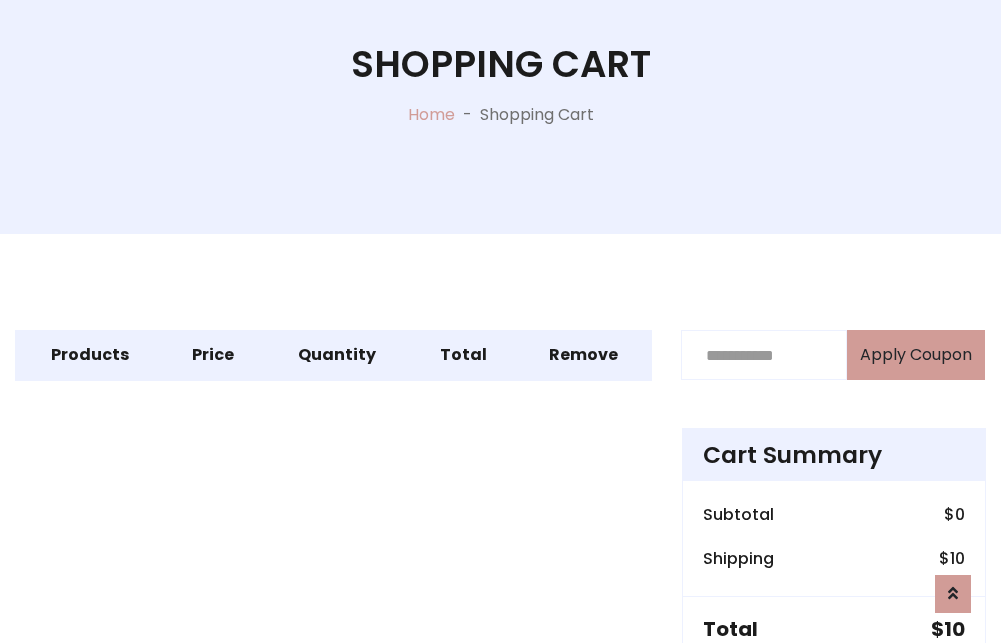 click on "Proceed To Checkout" at bounding box center (834, 694) 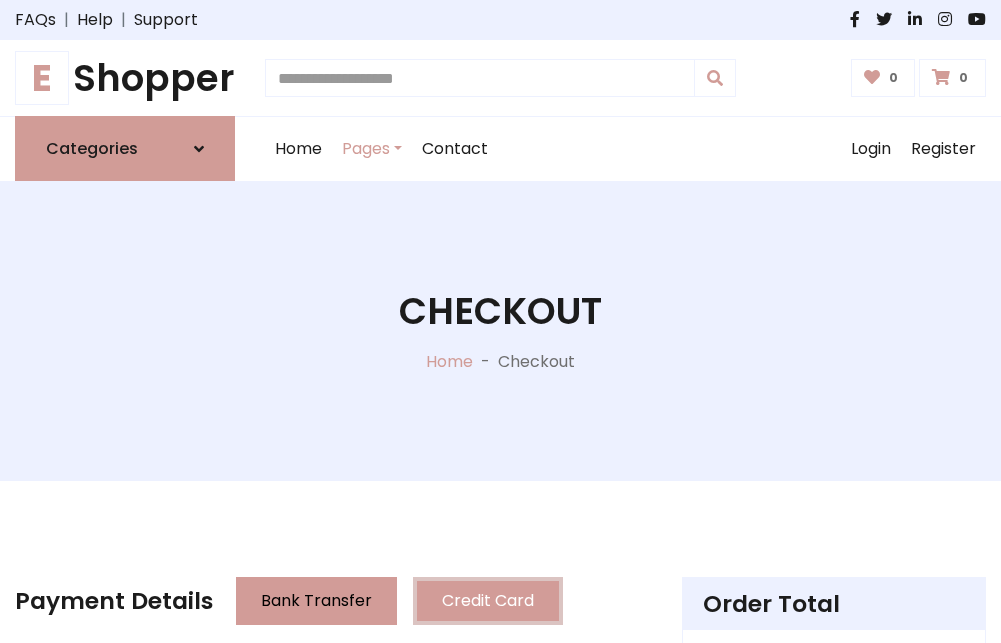 scroll, scrollTop: 137, scrollLeft: 0, axis: vertical 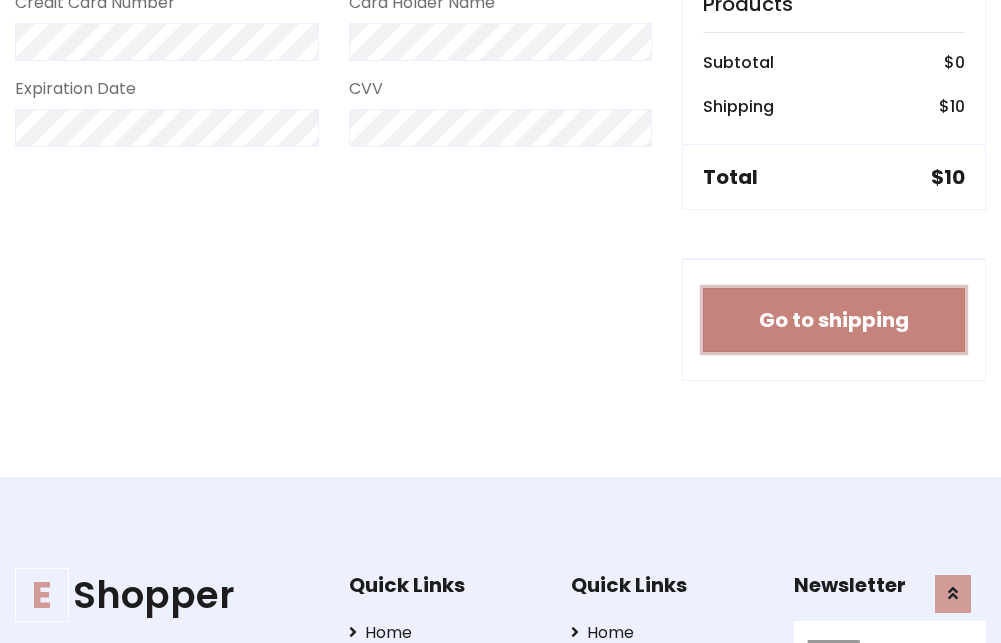 click on "Go to shipping" at bounding box center (834, 320) 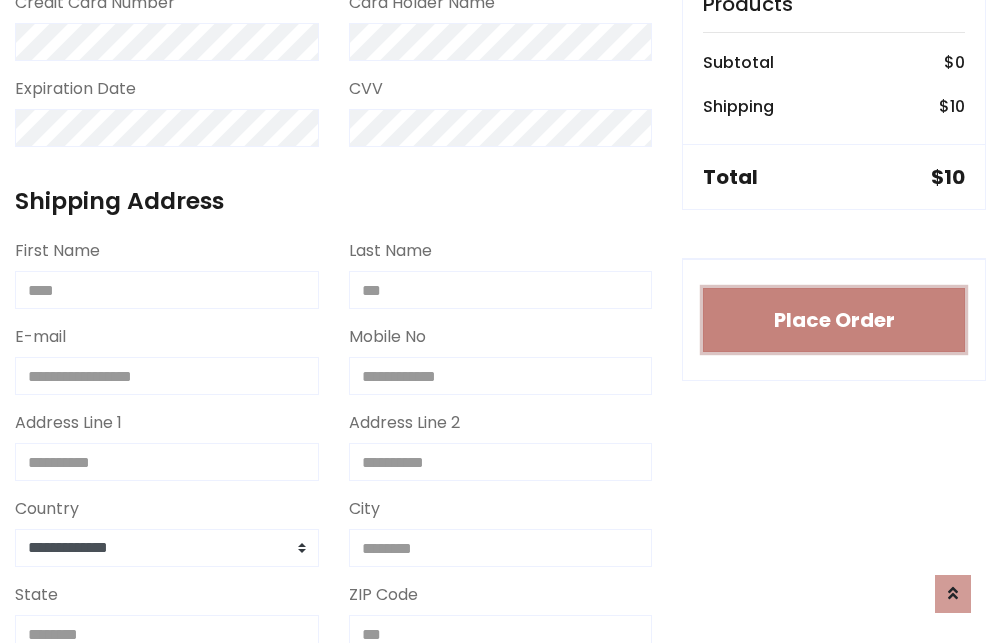 type 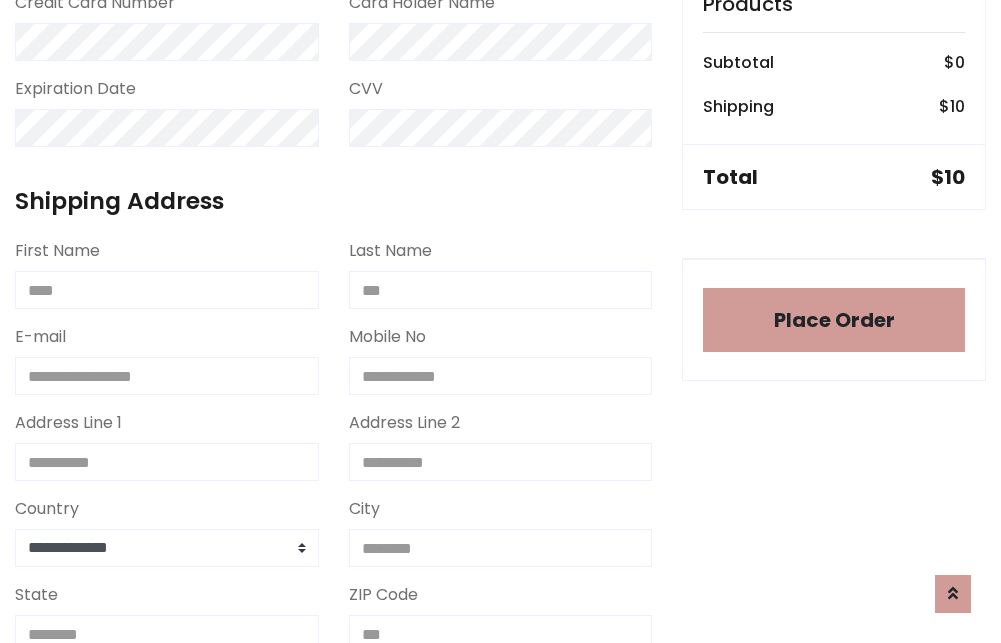 scroll, scrollTop: 1196, scrollLeft: 0, axis: vertical 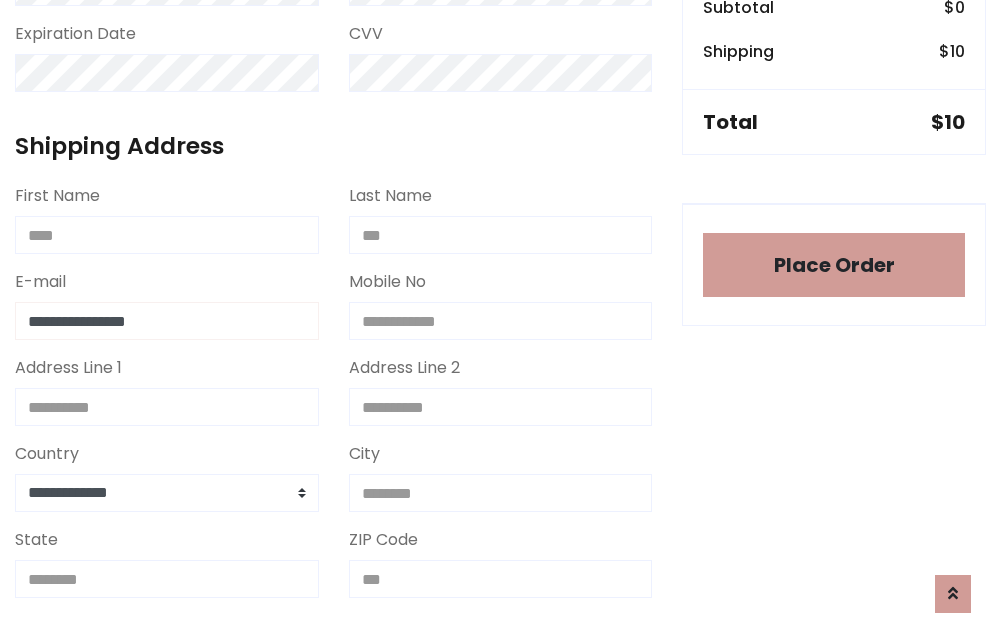 type on "**********" 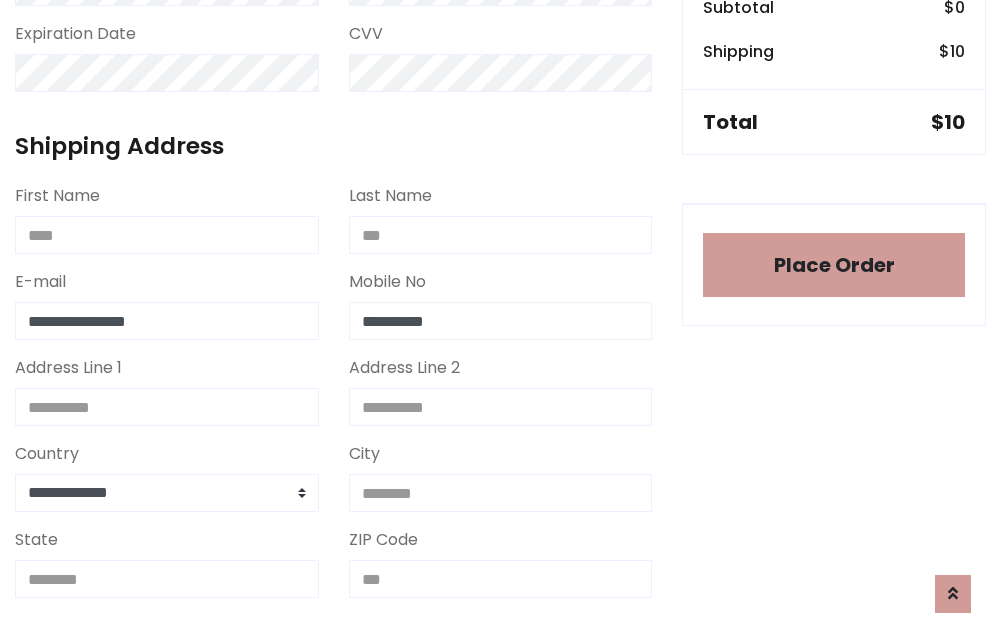 type on "**********" 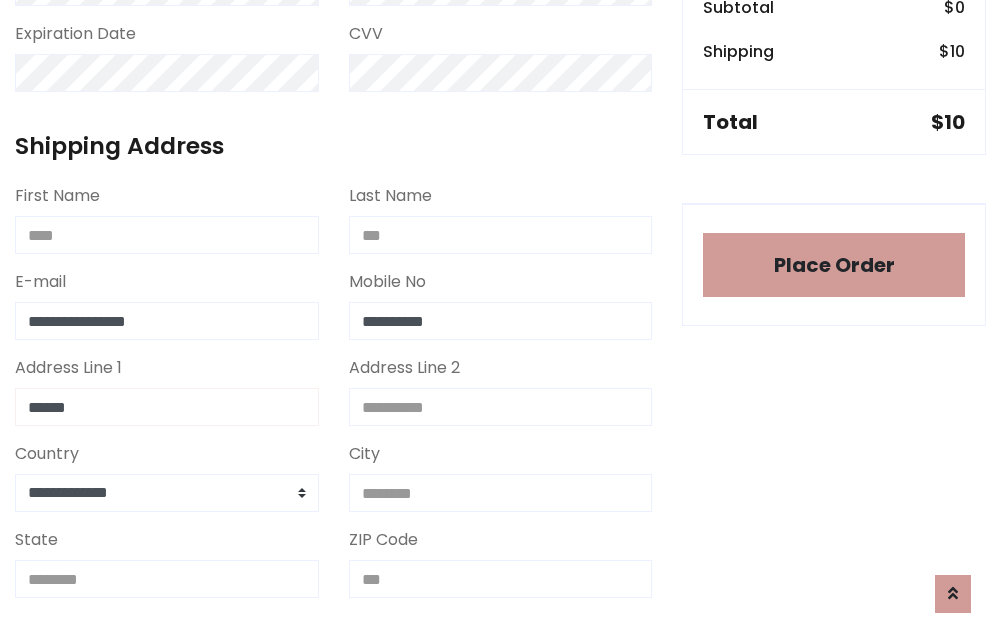 type on "******" 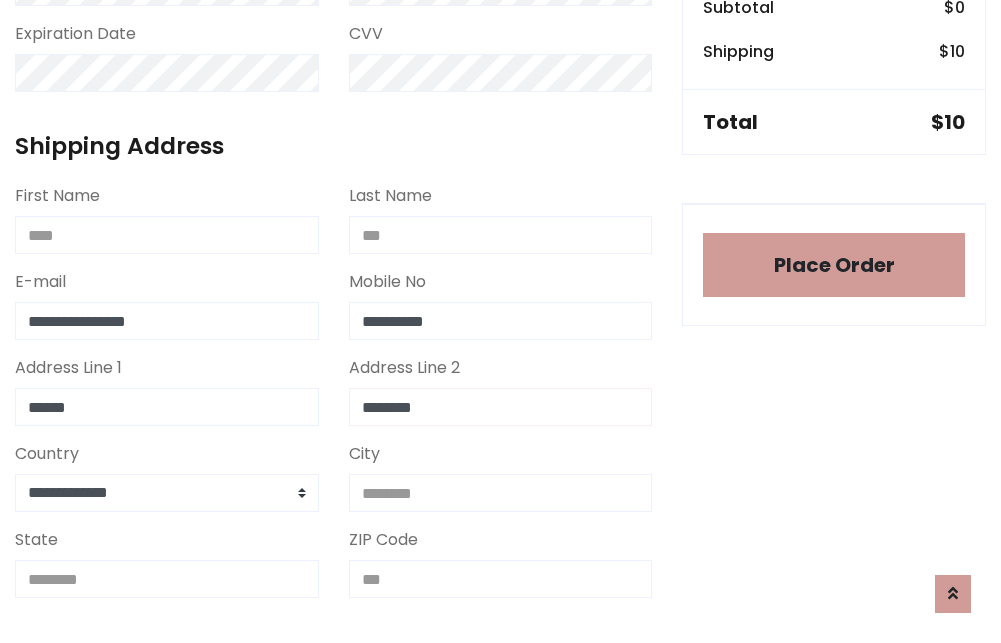 type on "********" 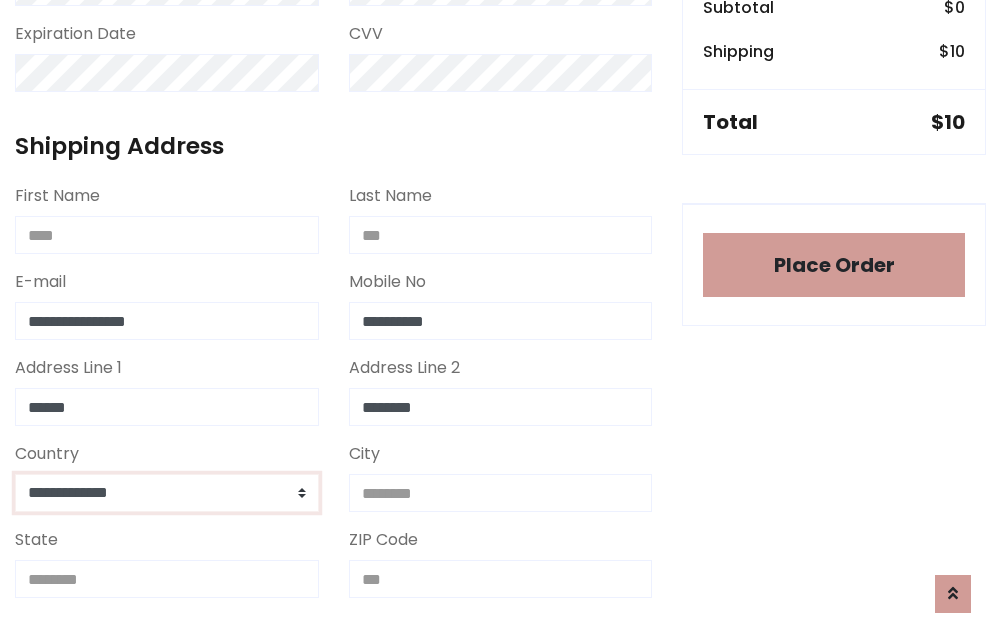 select on "*******" 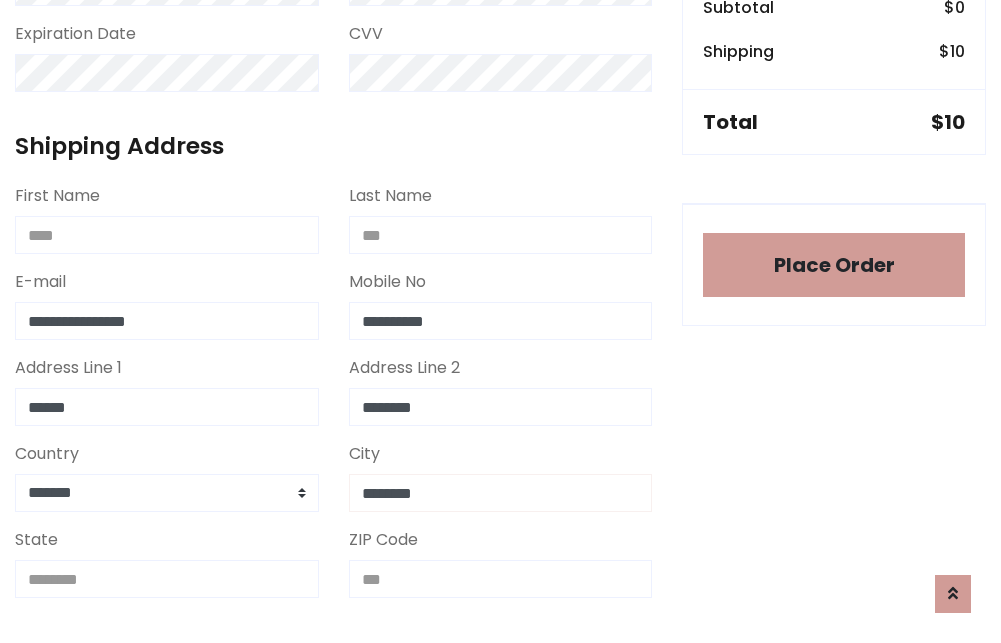 type on "********" 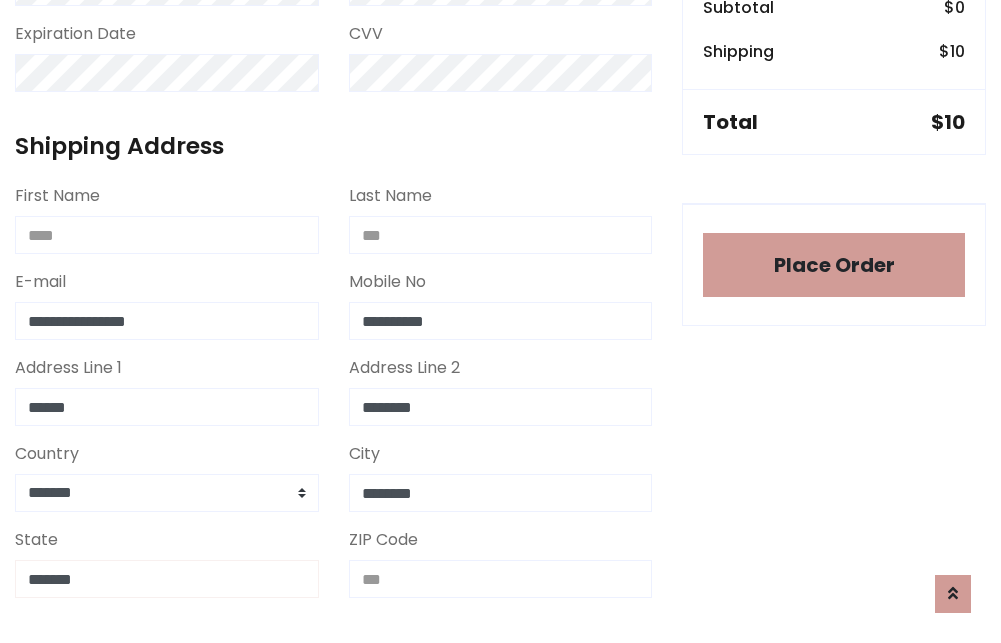 type on "*******" 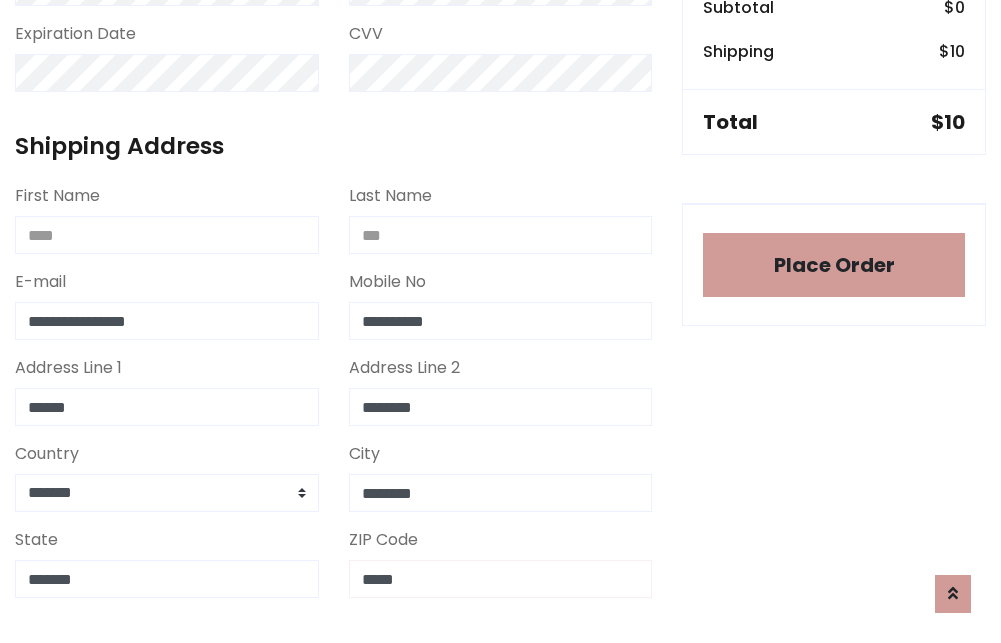 scroll, scrollTop: 403, scrollLeft: 0, axis: vertical 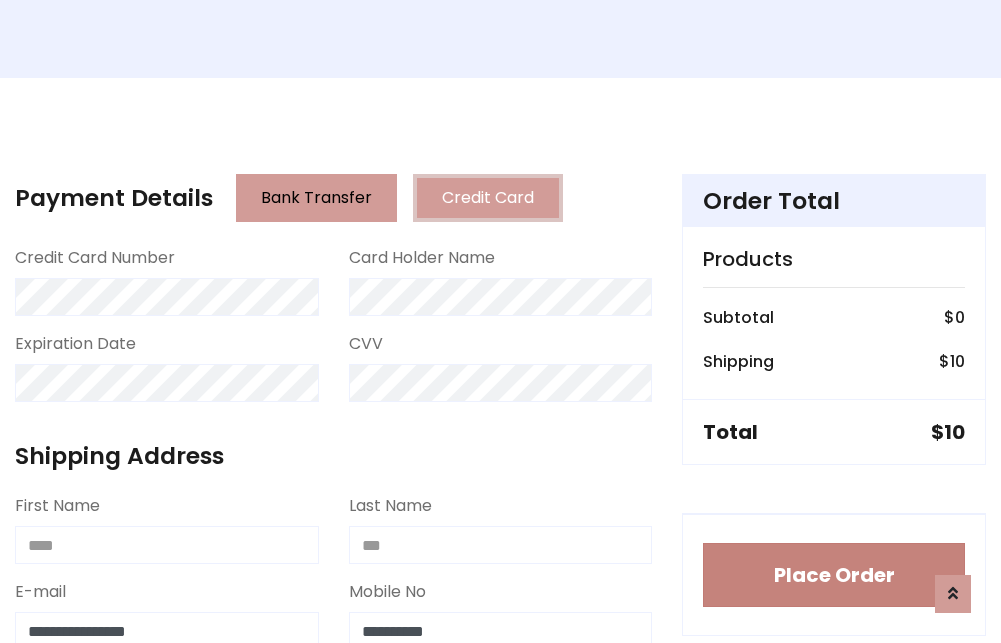 type on "*****" 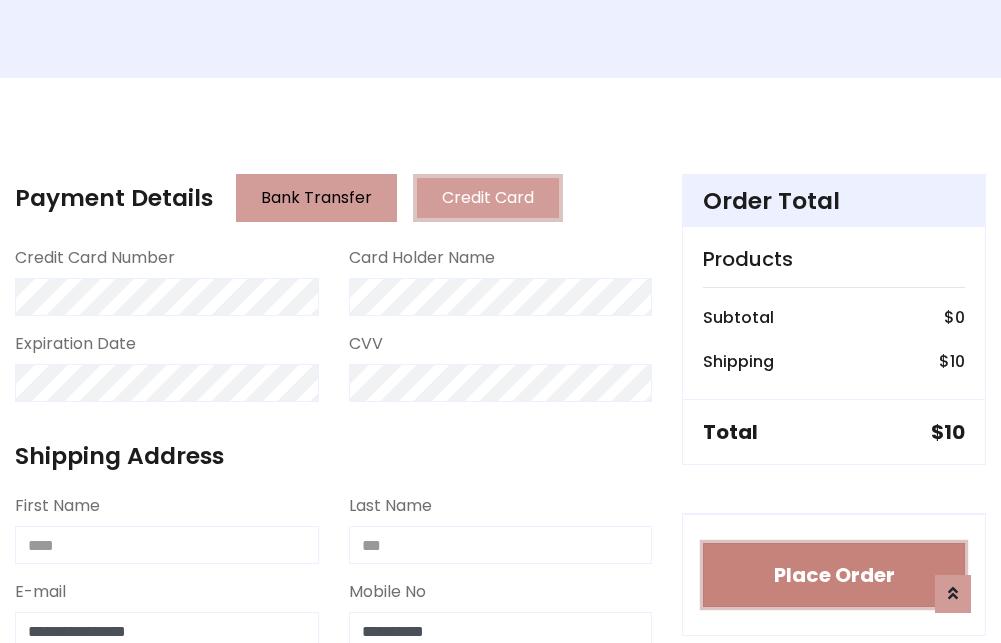 click on "Place Order" at bounding box center [834, 575] 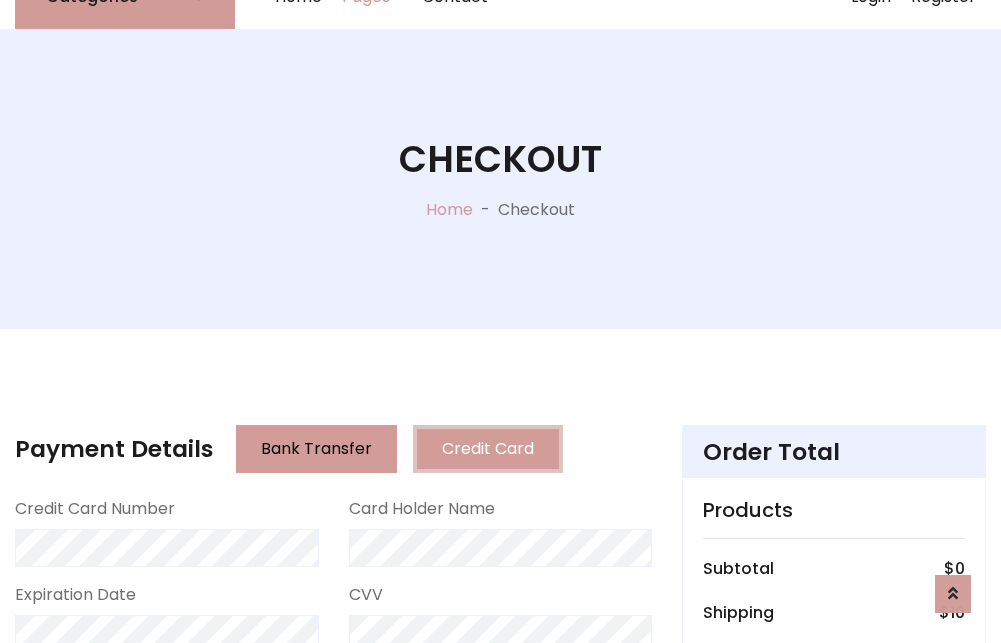scroll, scrollTop: 0, scrollLeft: 0, axis: both 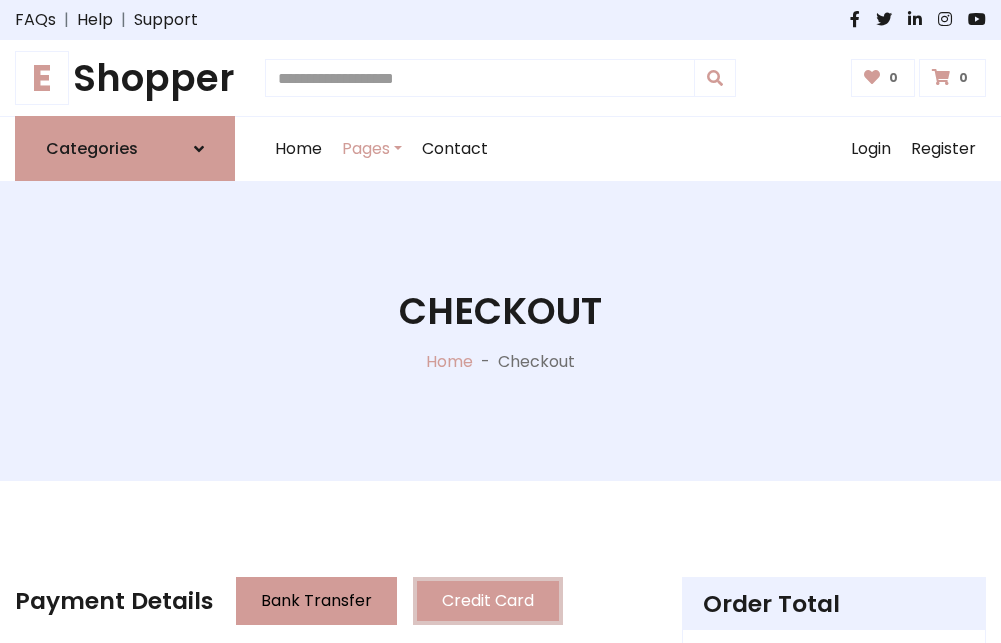 click on "E Shopper" at bounding box center (125, 78) 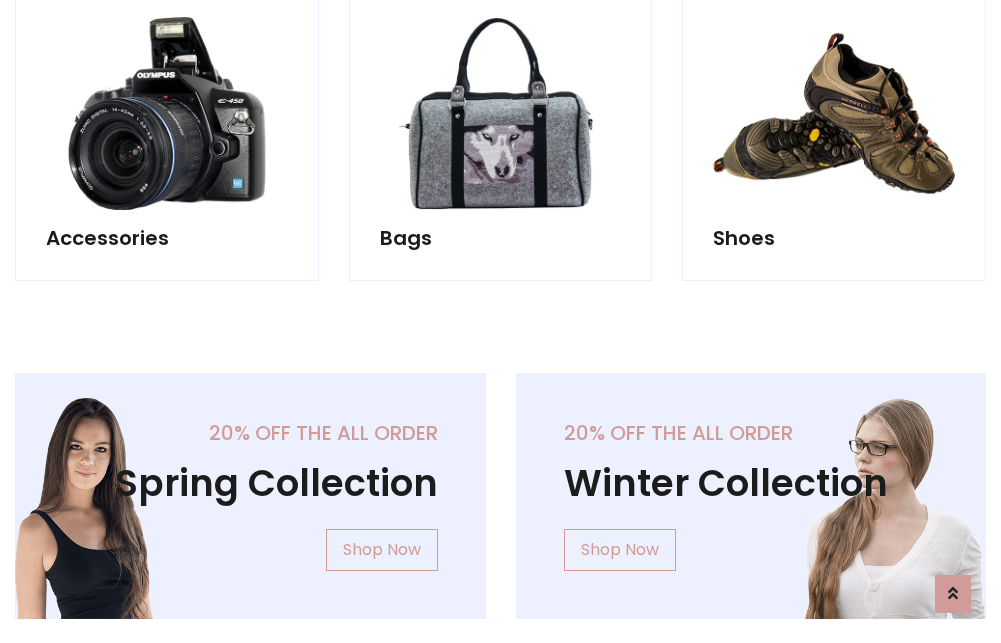 scroll, scrollTop: 770, scrollLeft: 0, axis: vertical 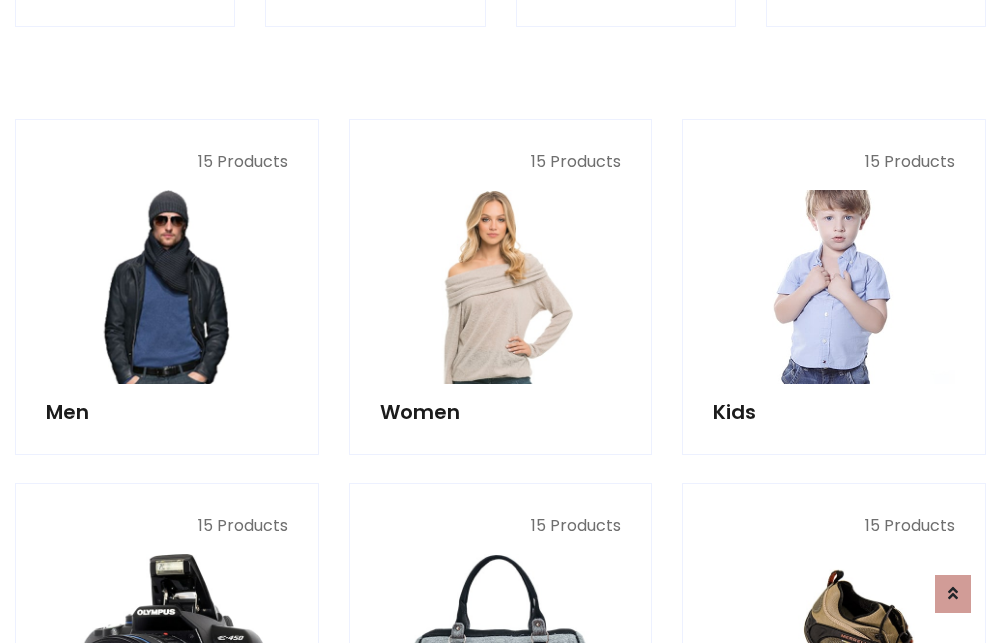 click at bounding box center [834, 287] 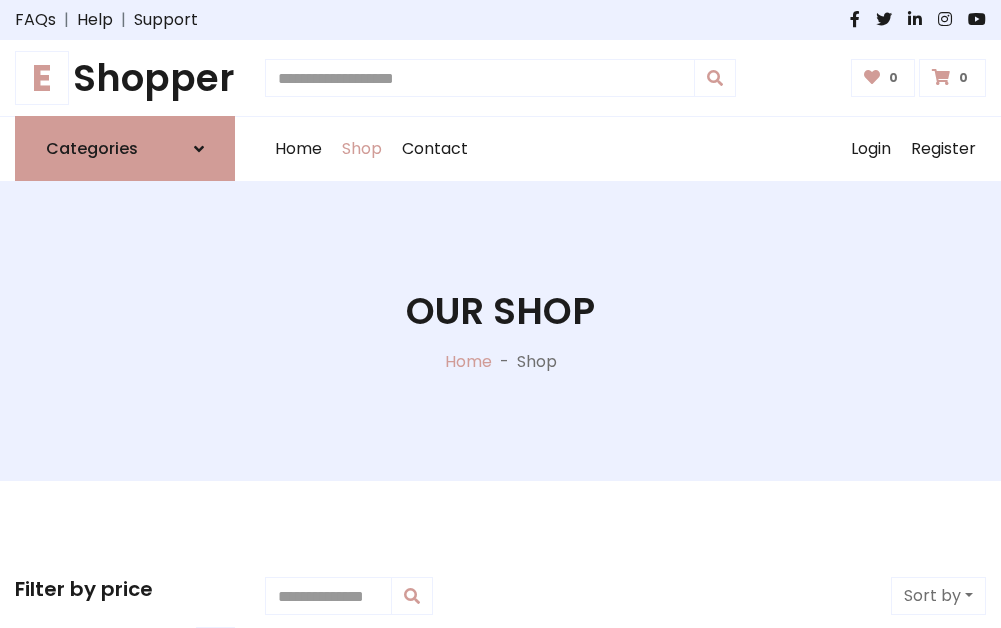 scroll, scrollTop: 549, scrollLeft: 0, axis: vertical 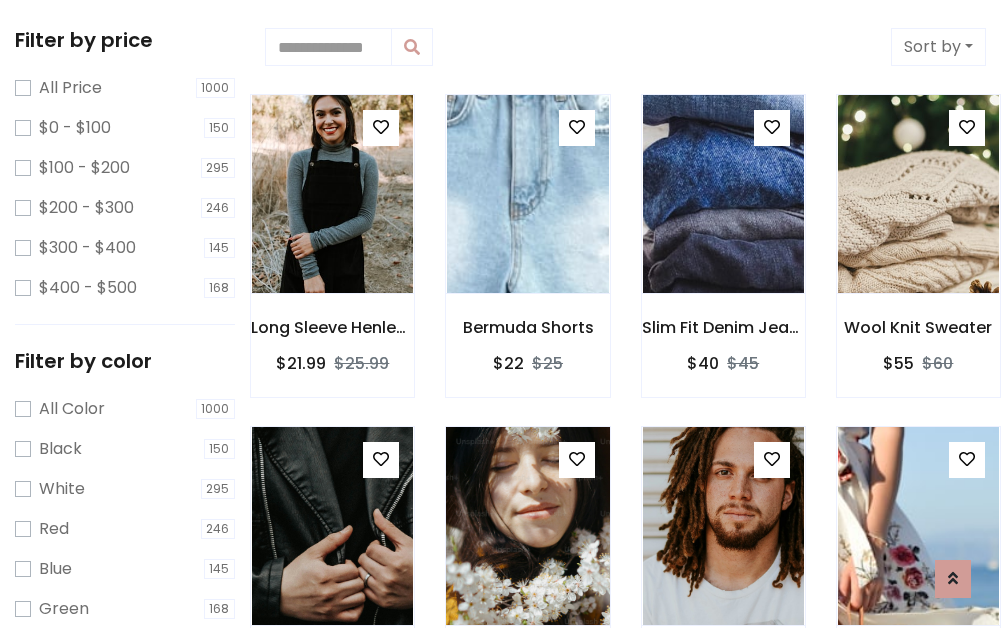 click at bounding box center (577, 459) 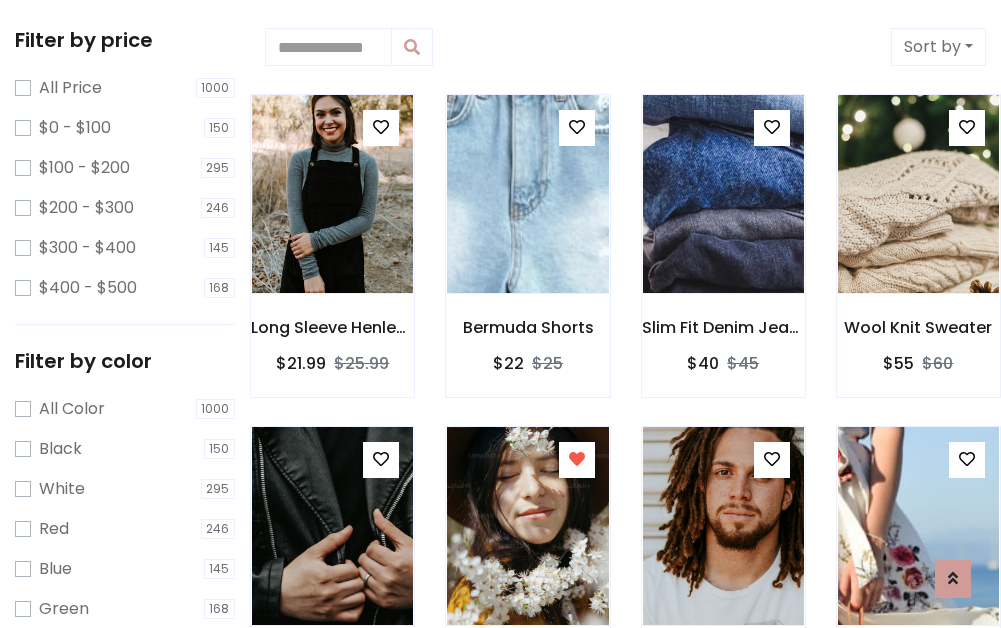click at bounding box center [918, 857] 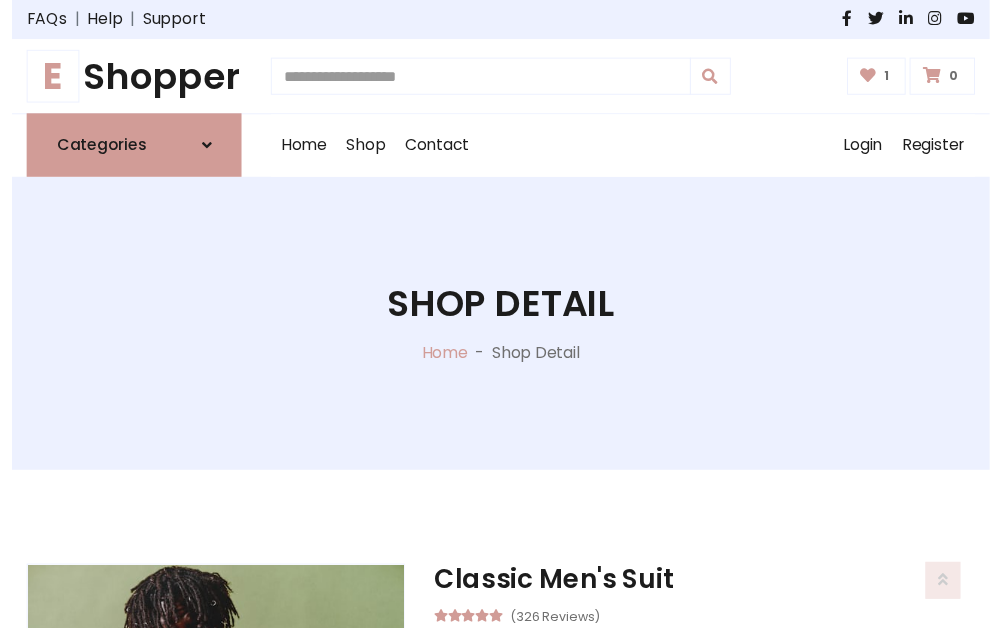 scroll, scrollTop: 262, scrollLeft: 0, axis: vertical 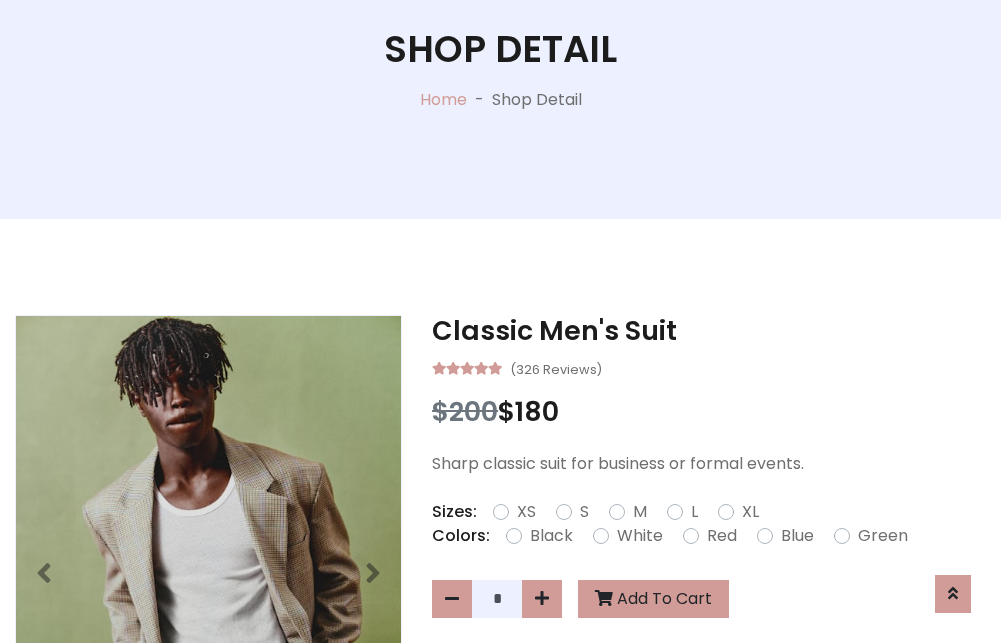 click on "XL" at bounding box center (750, 512) 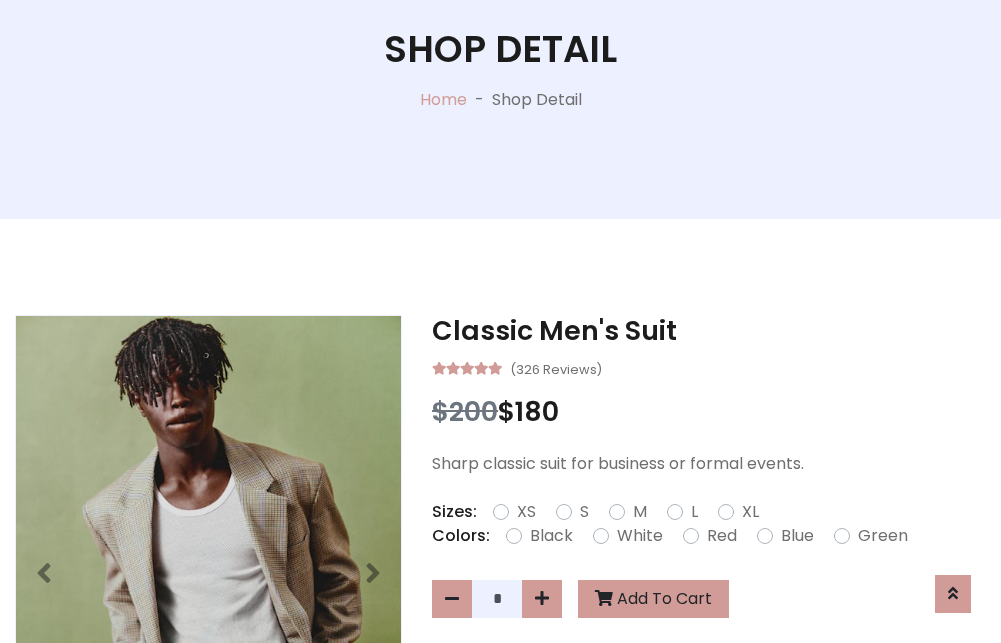 click on "Black" at bounding box center [551, 536] 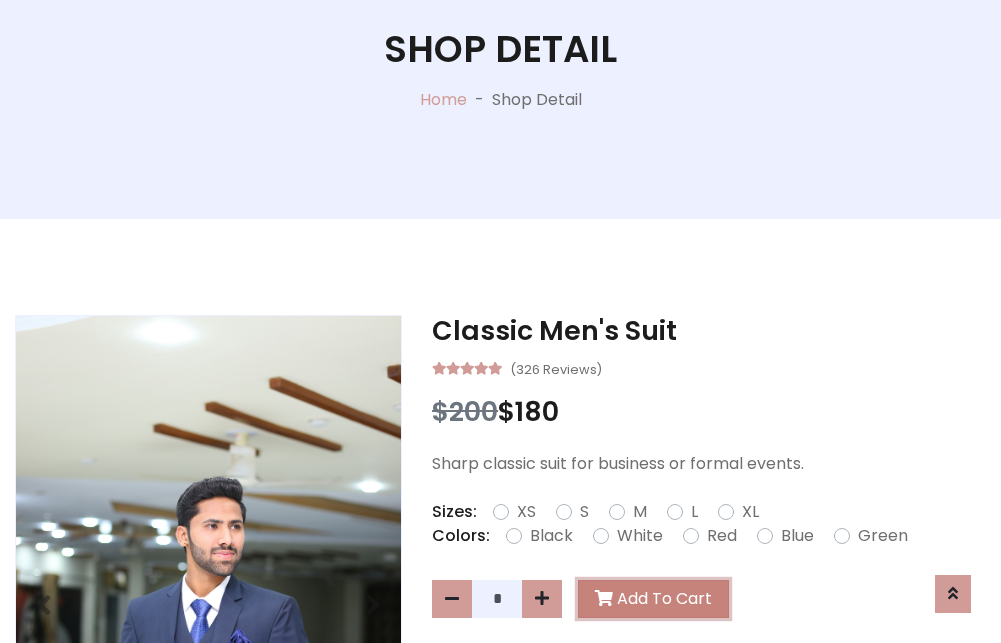 click on "Add To Cart" at bounding box center [653, 599] 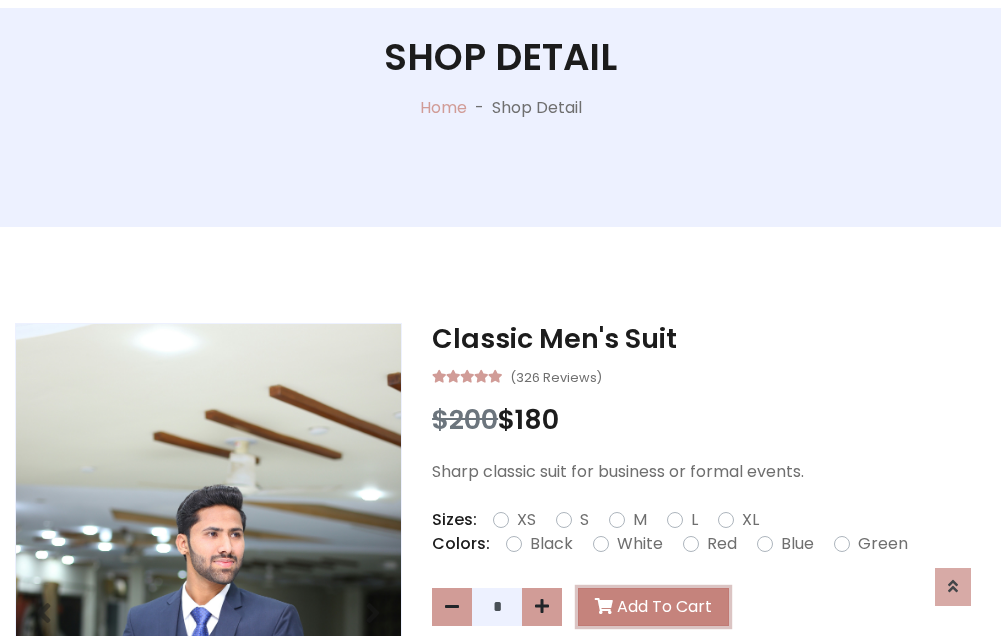 scroll, scrollTop: 0, scrollLeft: 0, axis: both 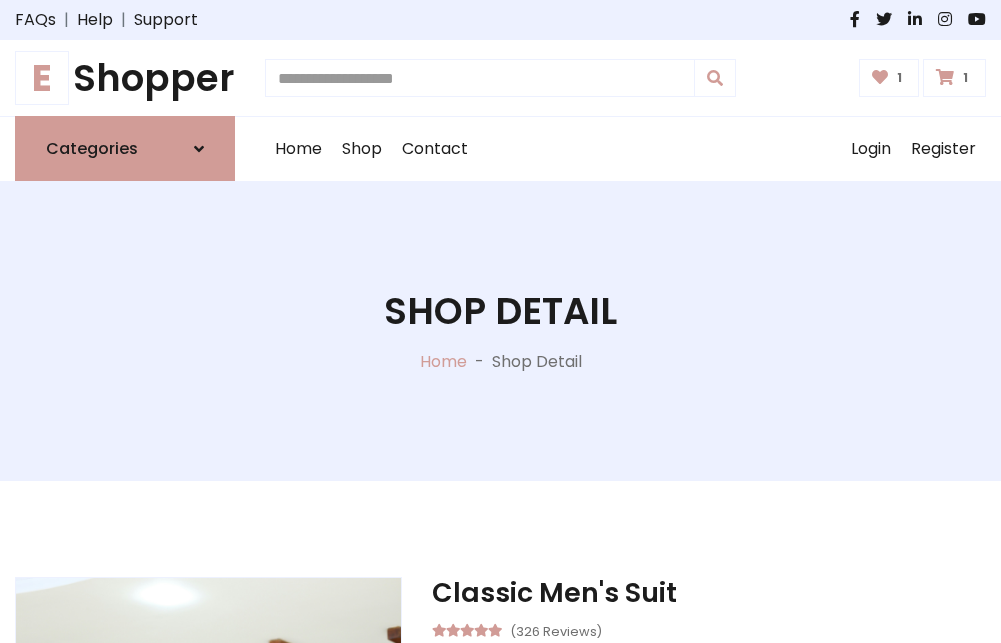 click at bounding box center (945, 77) 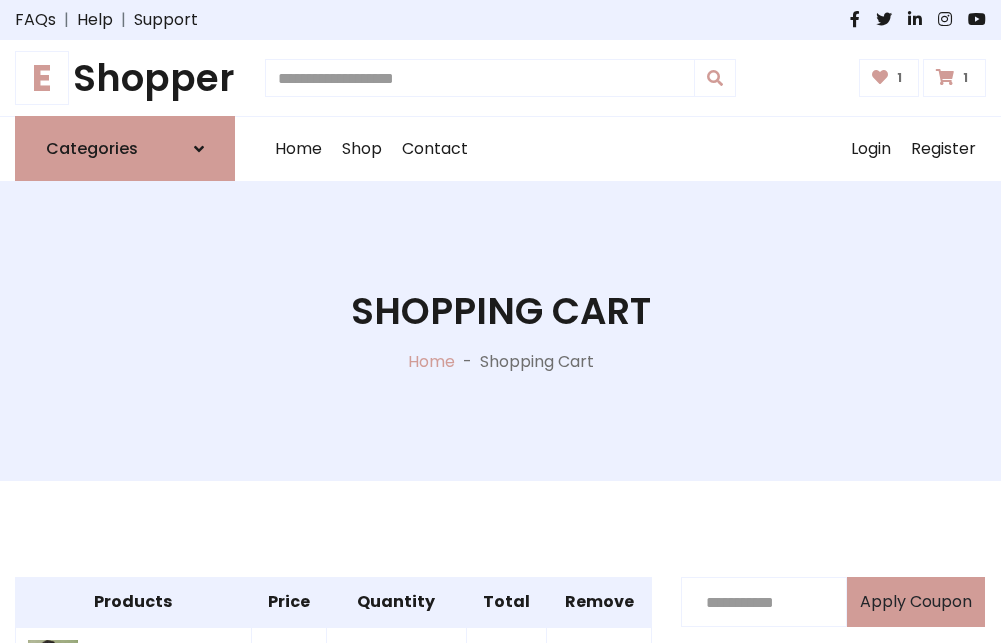 scroll, scrollTop: 570, scrollLeft: 0, axis: vertical 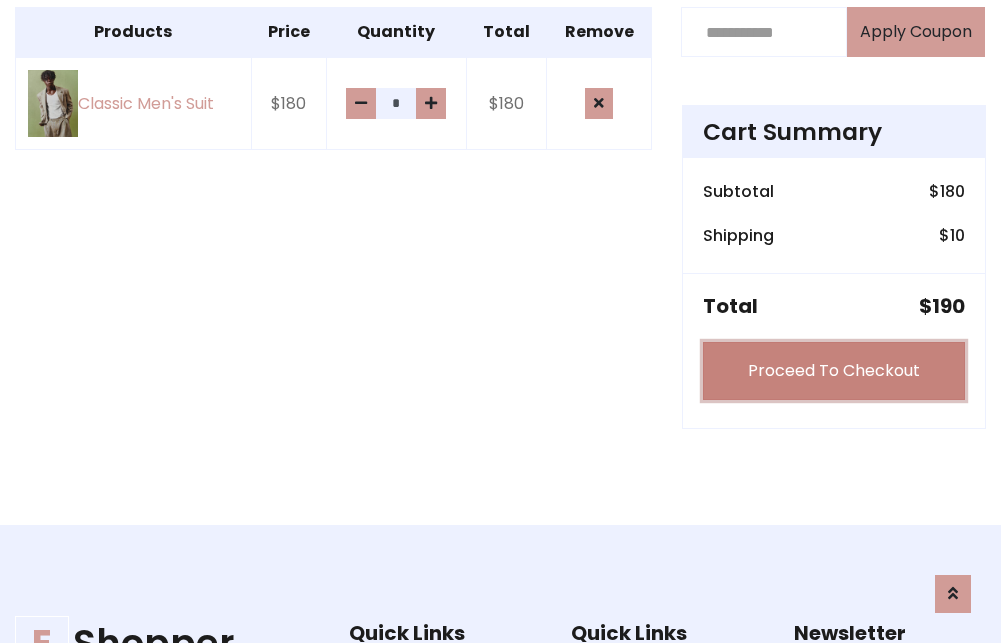 click on "Proceed To Checkout" at bounding box center (834, 371) 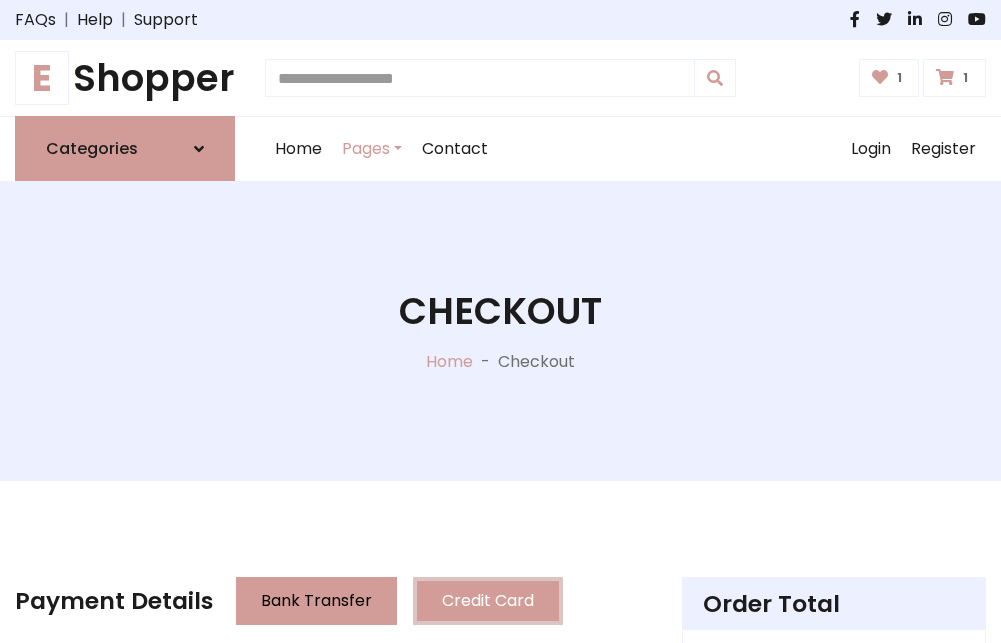 scroll, scrollTop: 201, scrollLeft: 0, axis: vertical 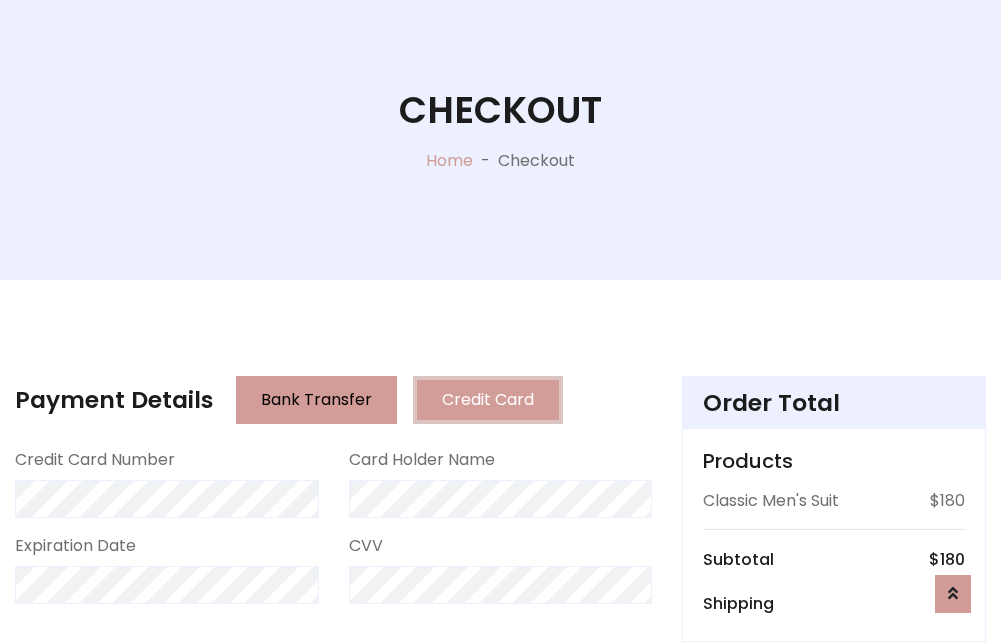 click on "Go to shipping" at bounding box center (834, 817) 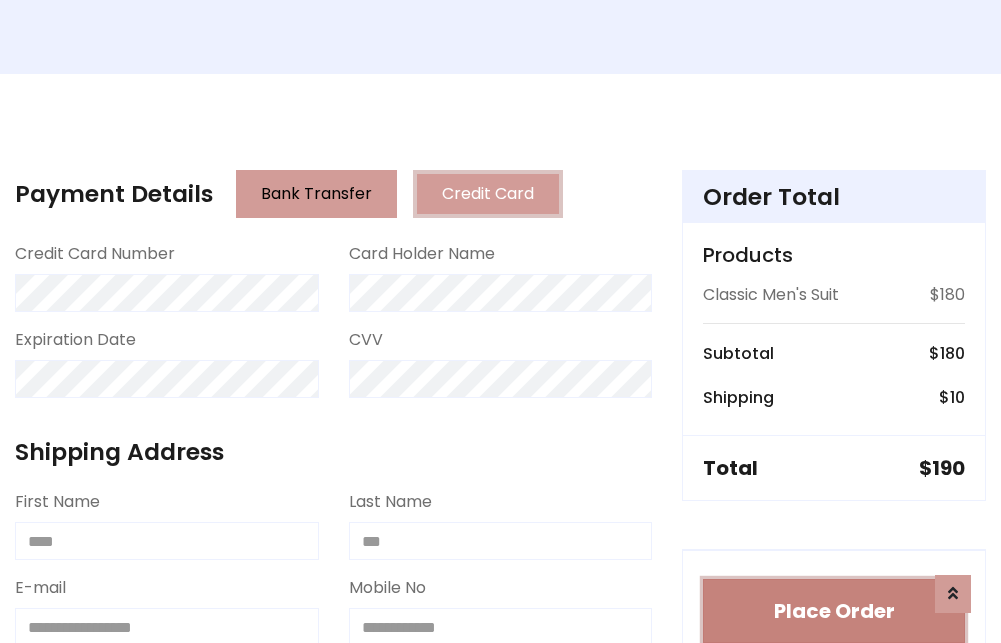 type 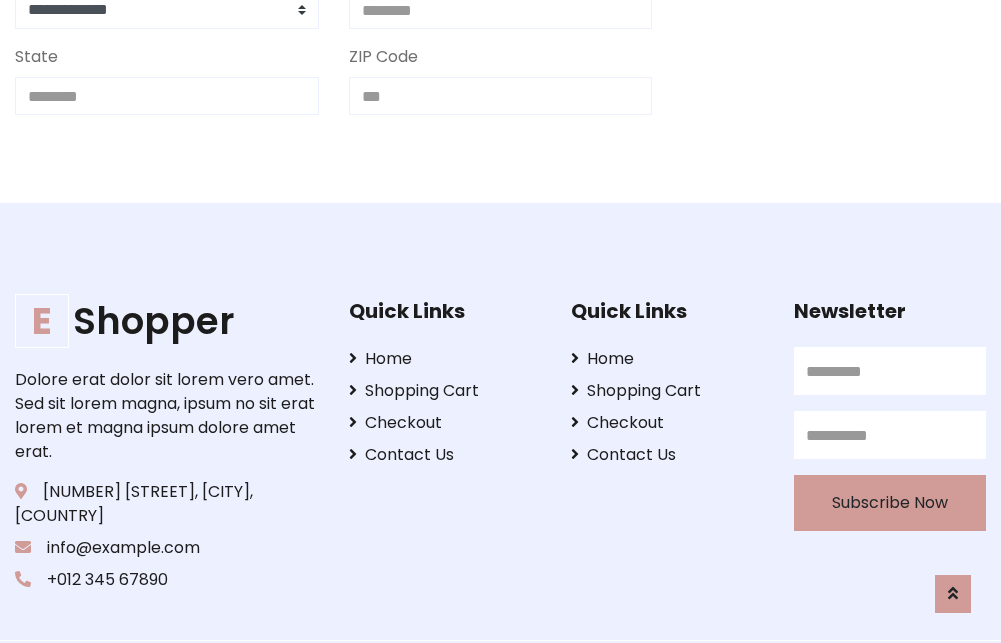 scroll, scrollTop: 713, scrollLeft: 0, axis: vertical 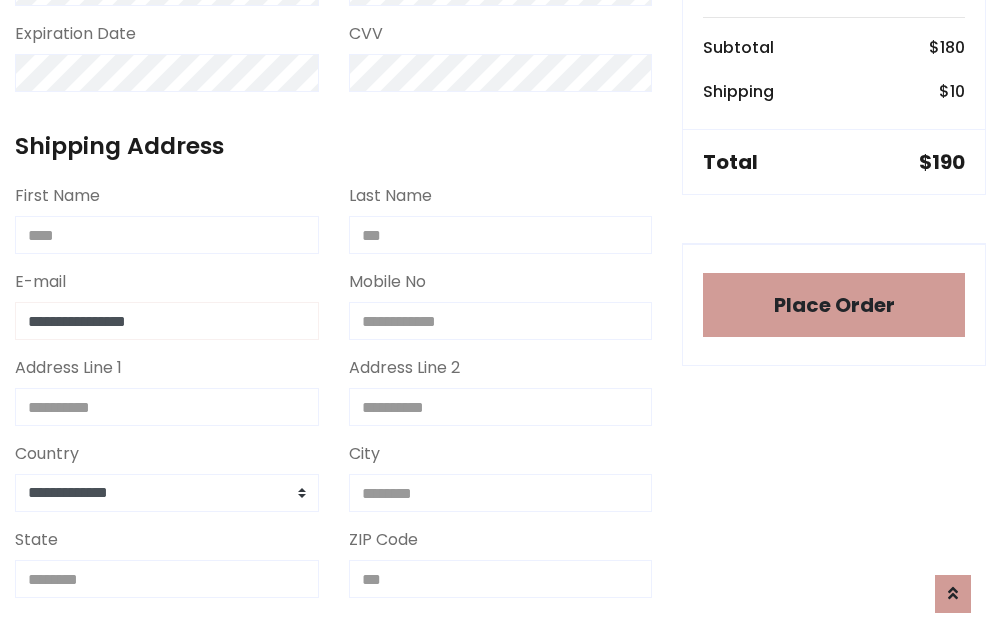 type on "**********" 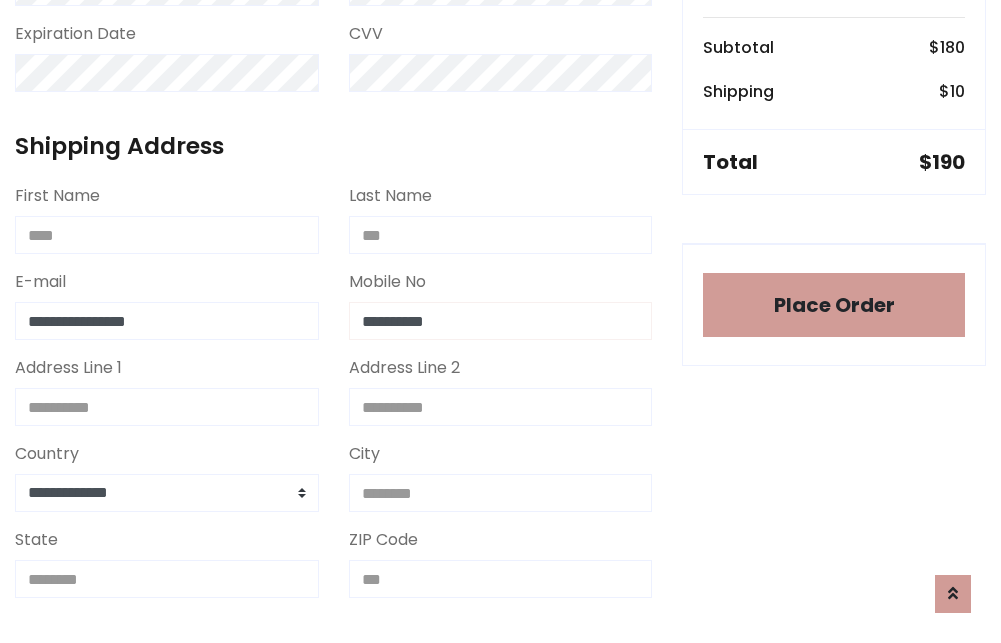 scroll, scrollTop: 573, scrollLeft: 0, axis: vertical 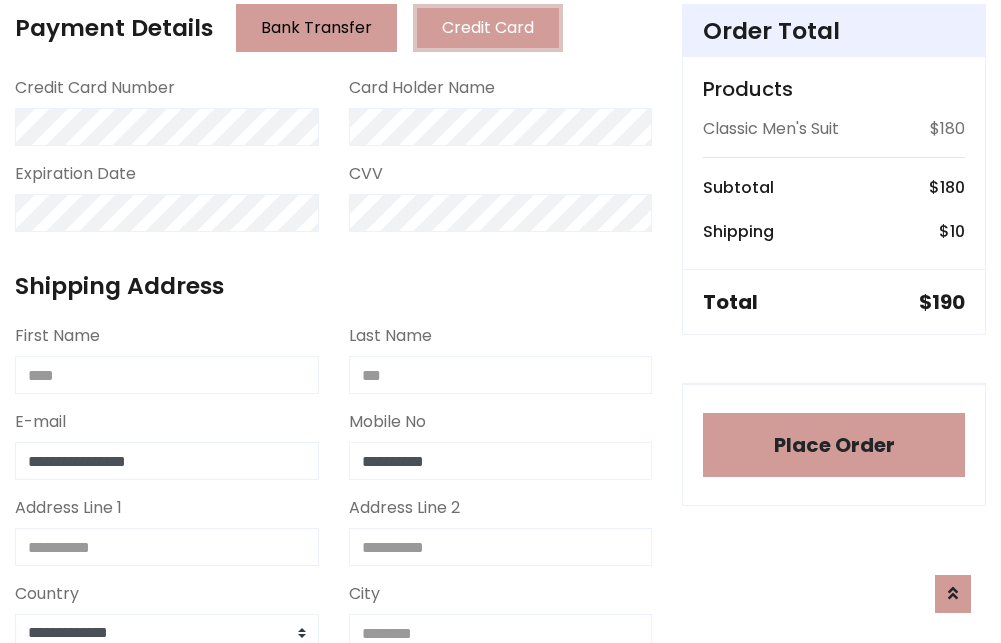 type on "**********" 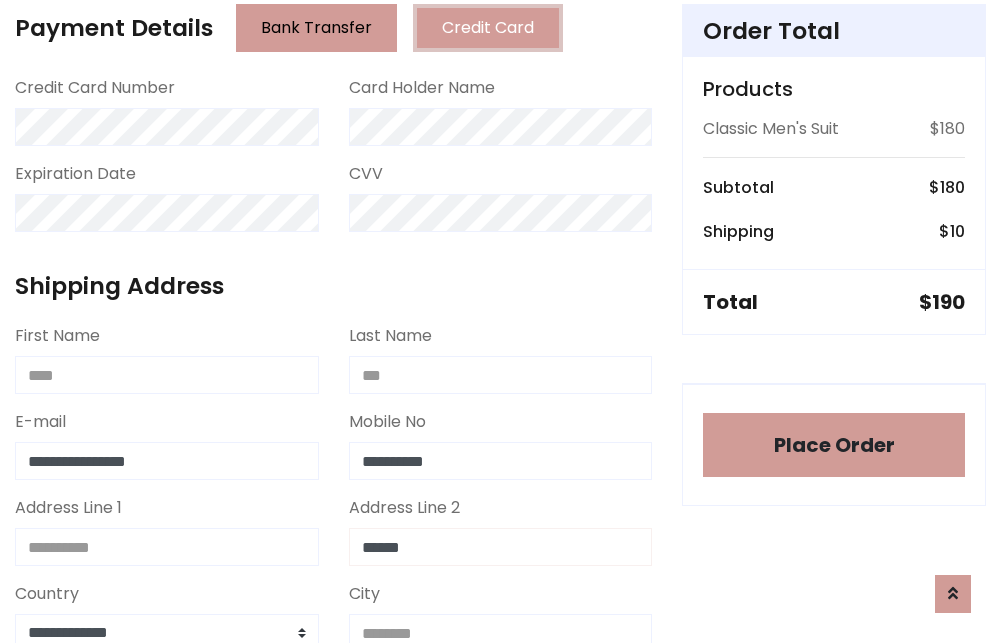 type on "******" 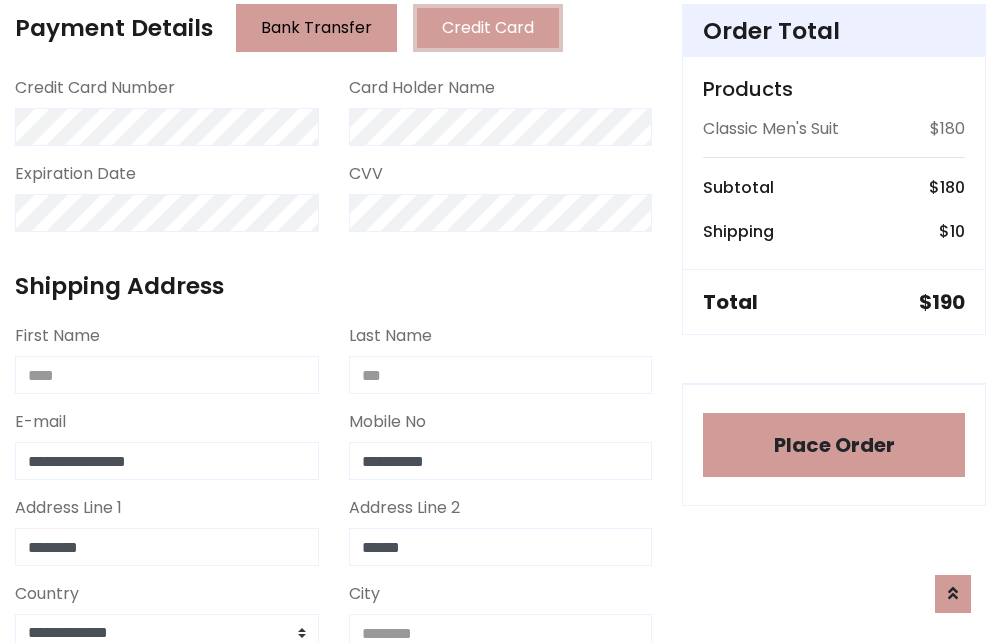 type on "********" 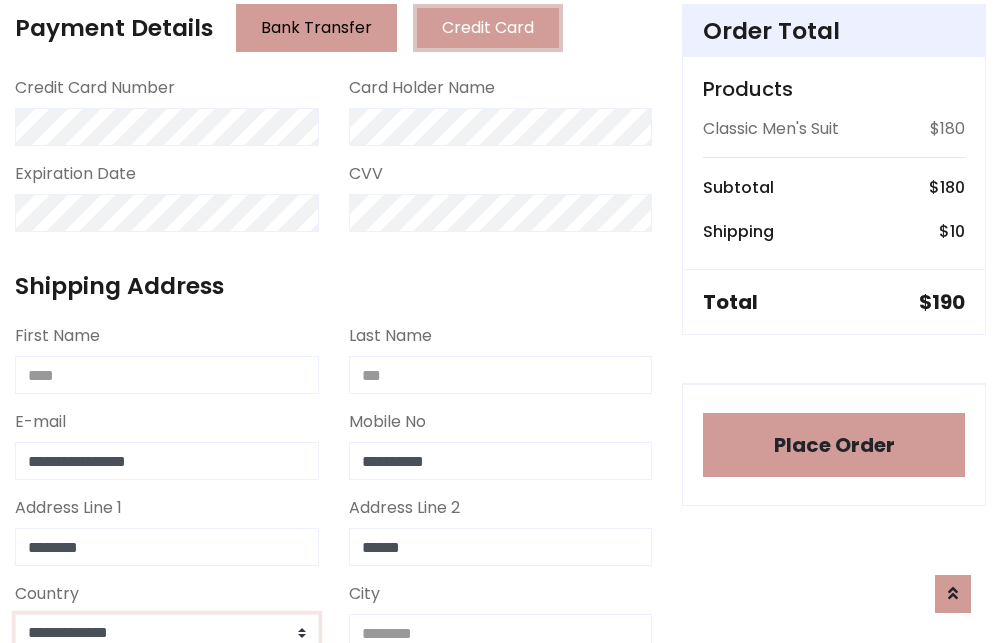 select on "*******" 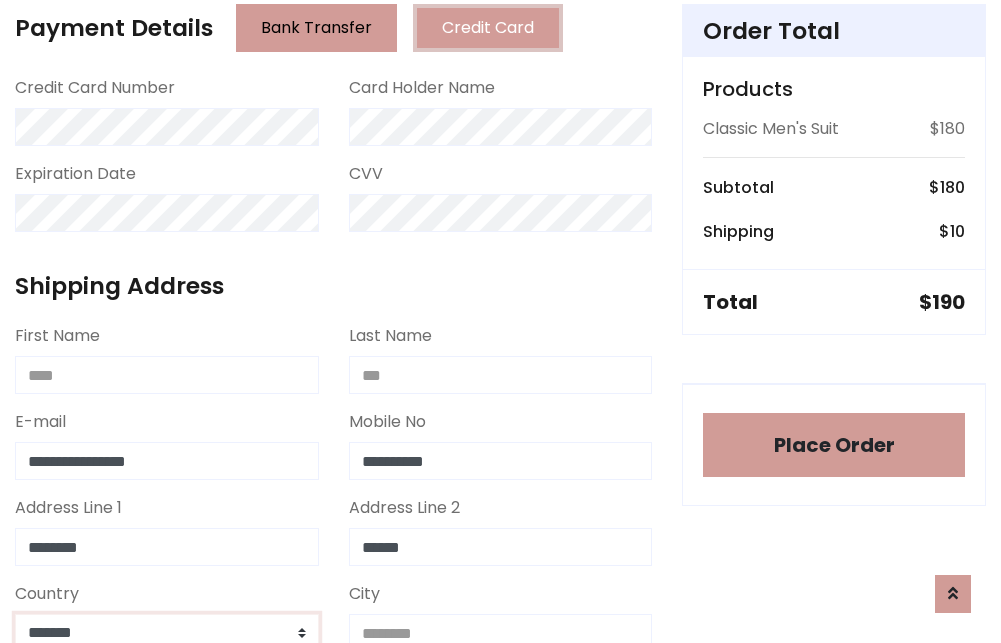 scroll, scrollTop: 583, scrollLeft: 0, axis: vertical 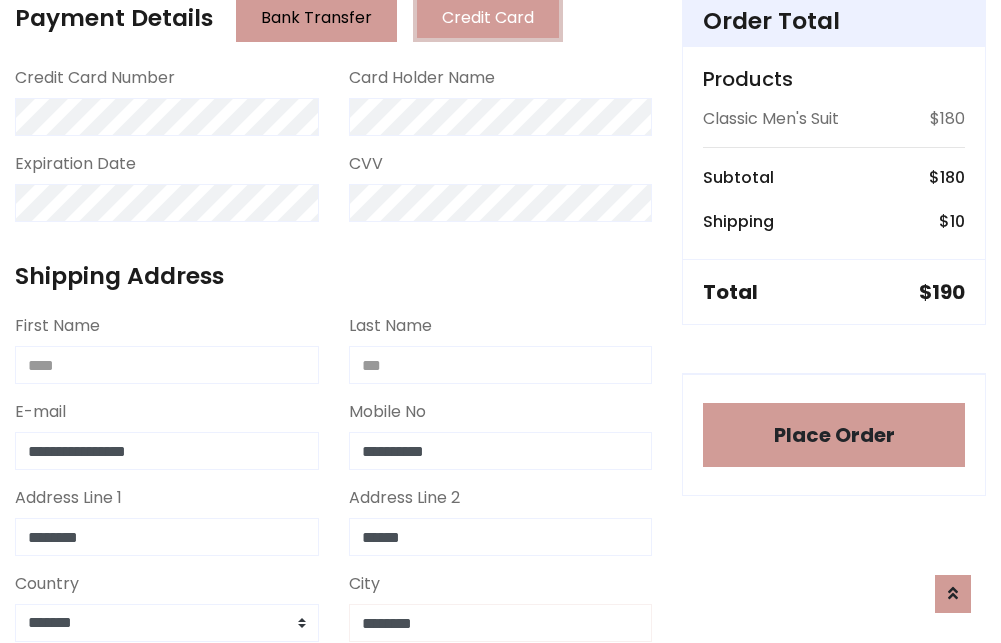 type on "********" 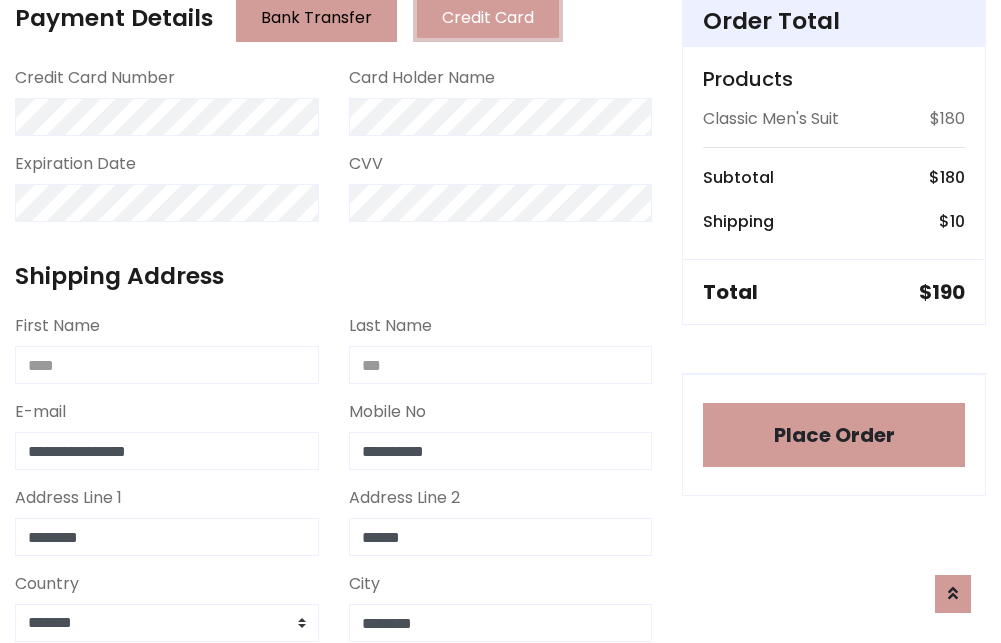 scroll, scrollTop: 971, scrollLeft: 0, axis: vertical 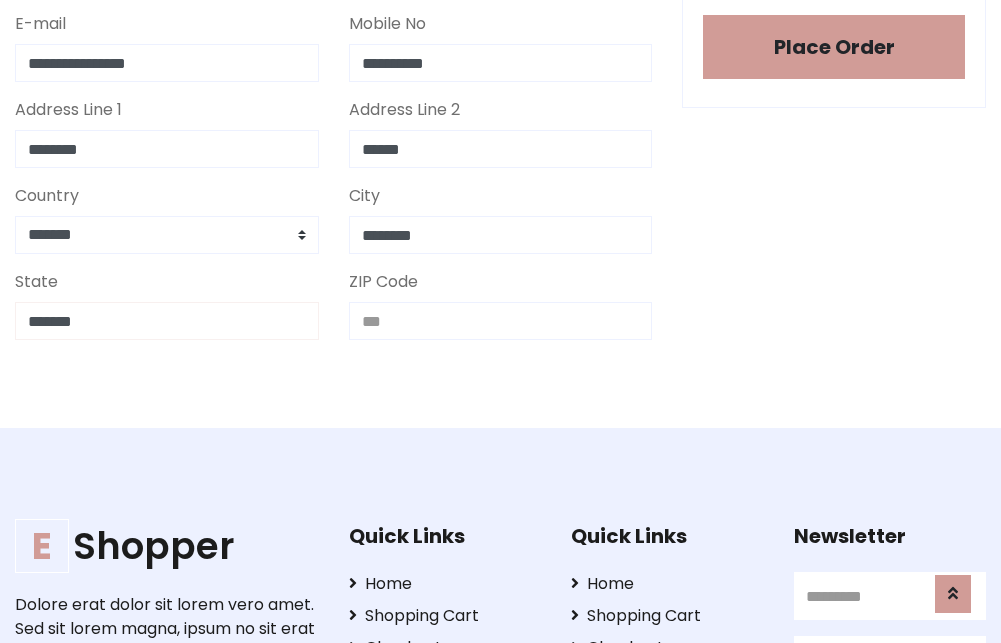 type on "*******" 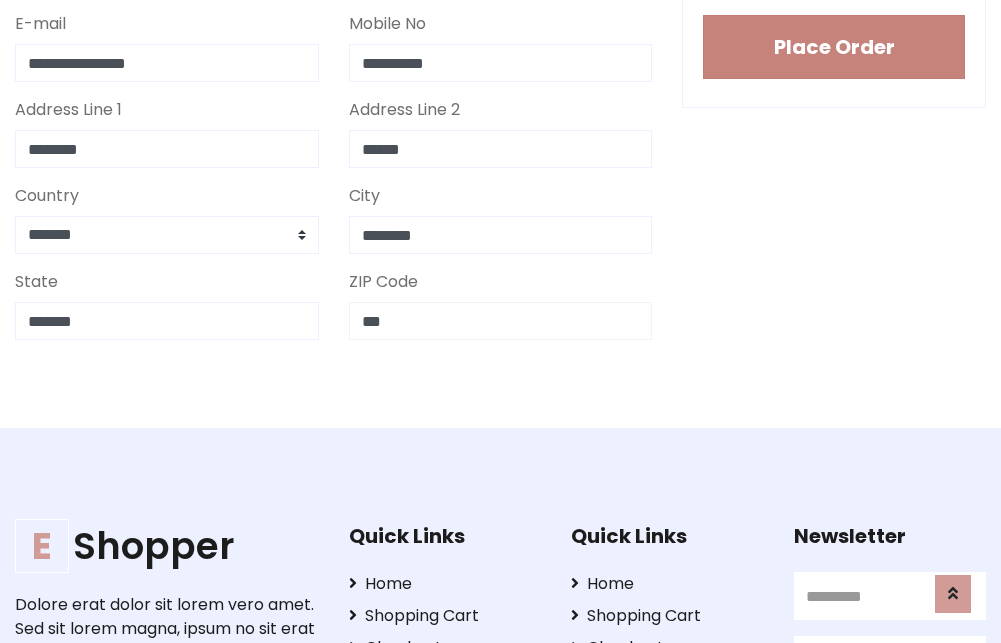 type on "***" 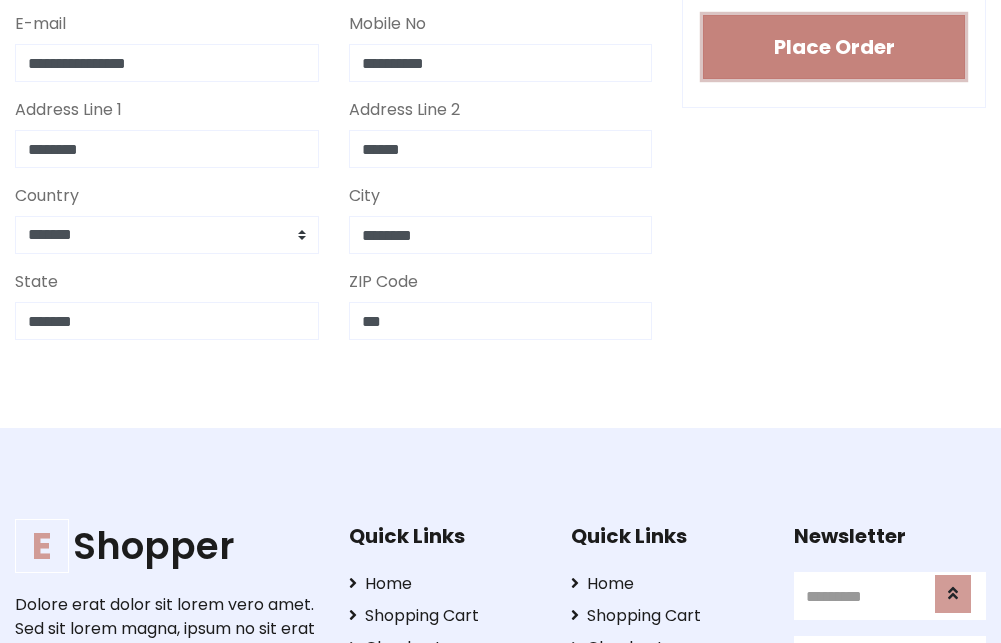 click on "Place Order" at bounding box center (834, 47) 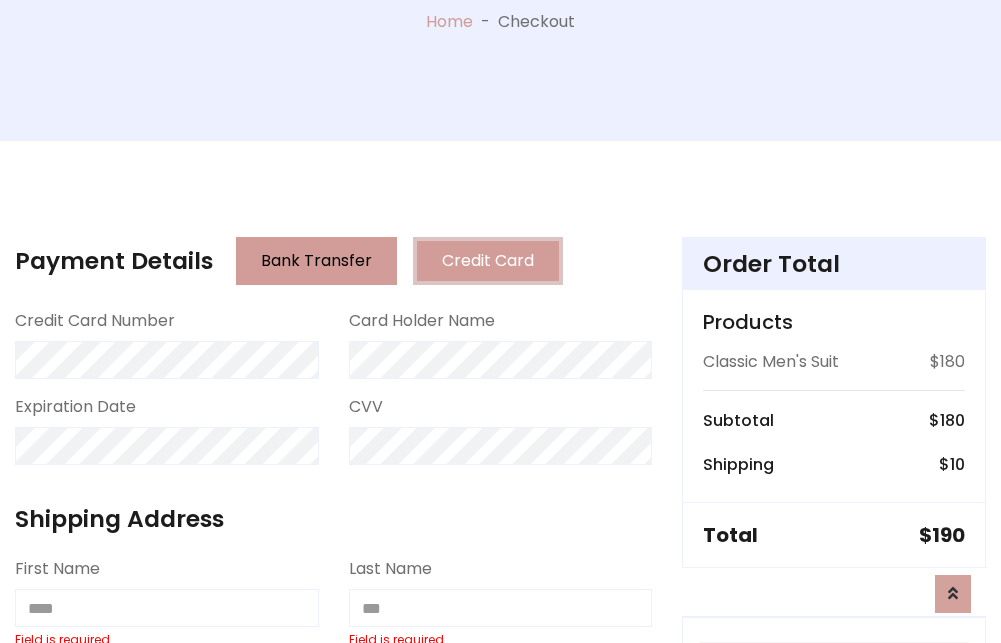 scroll, scrollTop: 0, scrollLeft: 0, axis: both 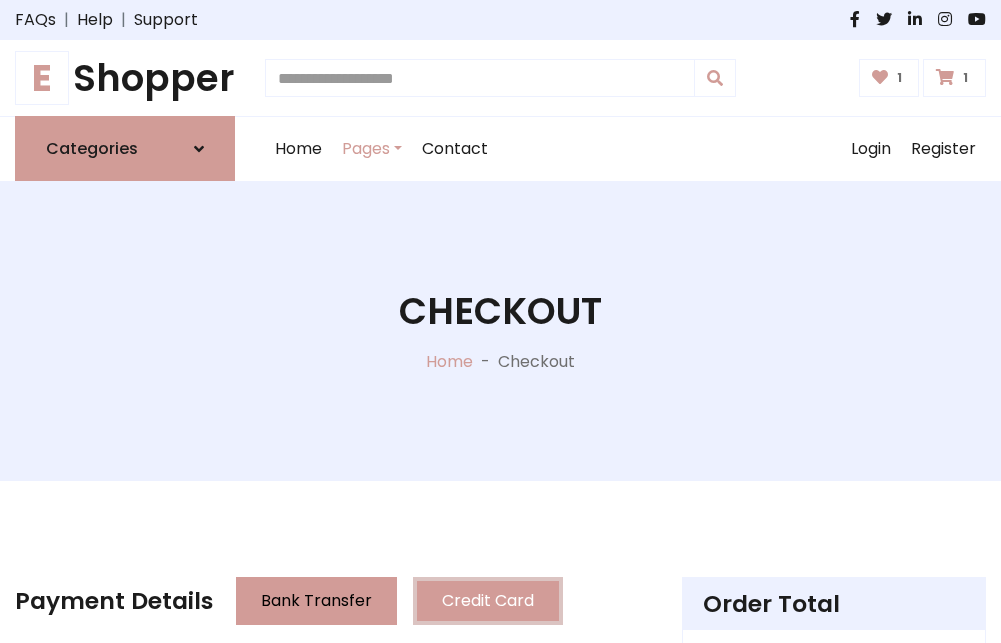 click on "E" at bounding box center (42, 78) 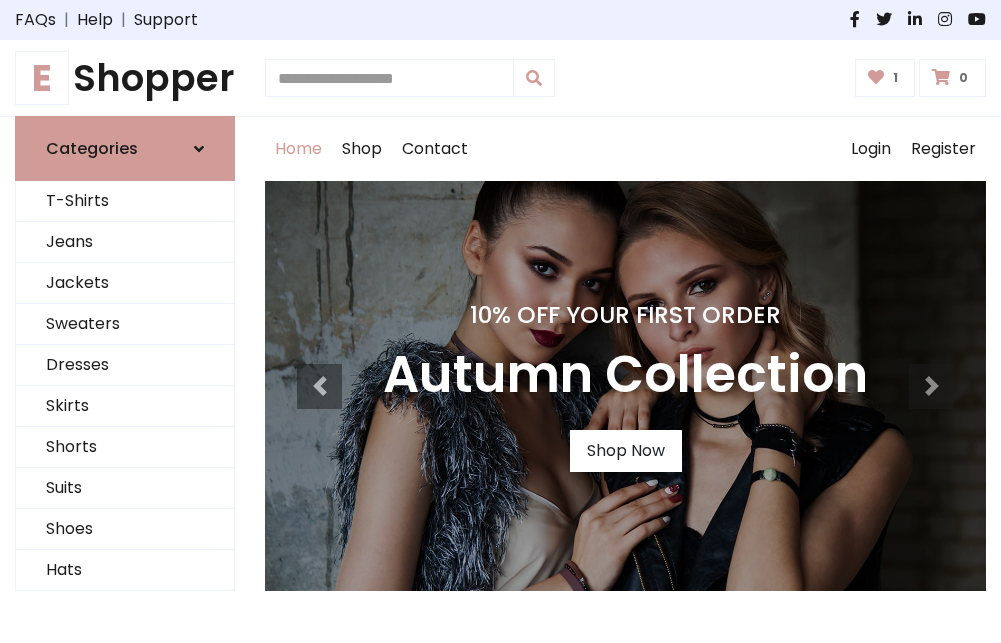 scroll, scrollTop: 0, scrollLeft: 0, axis: both 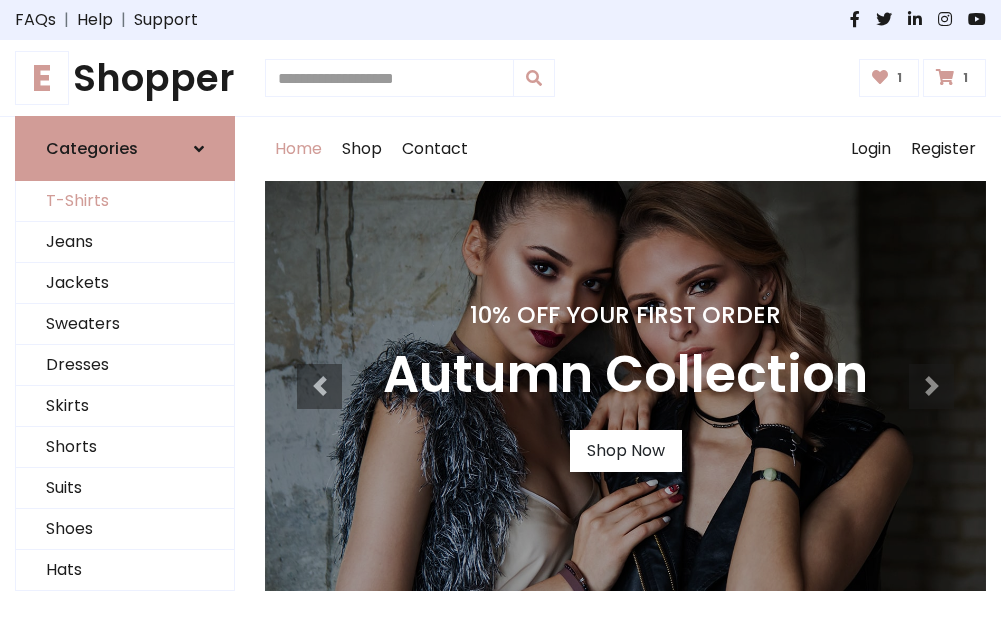 click on "T-Shirts" at bounding box center [125, 201] 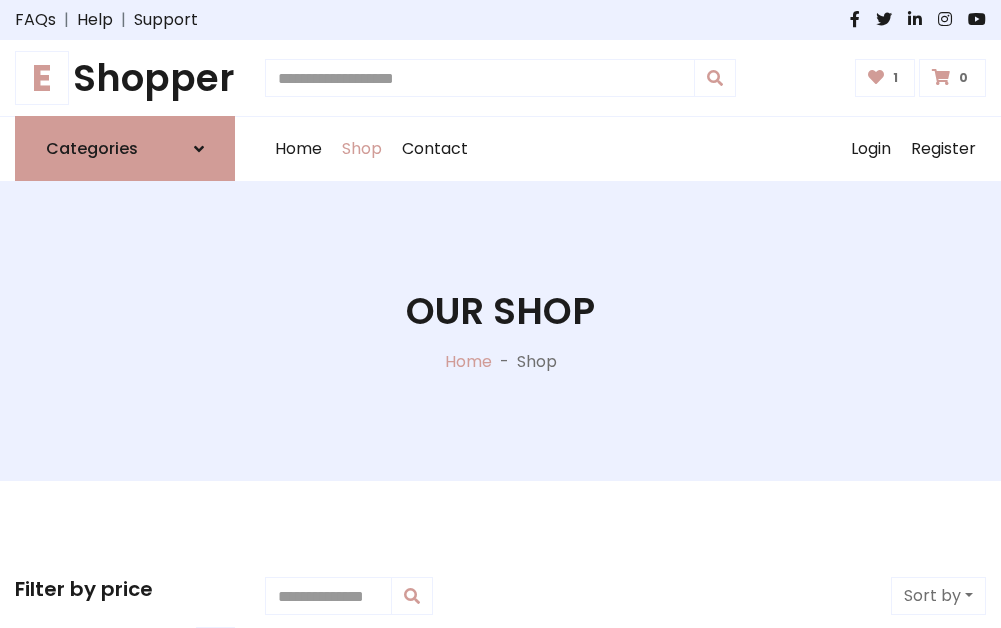 scroll, scrollTop: 0, scrollLeft: 0, axis: both 